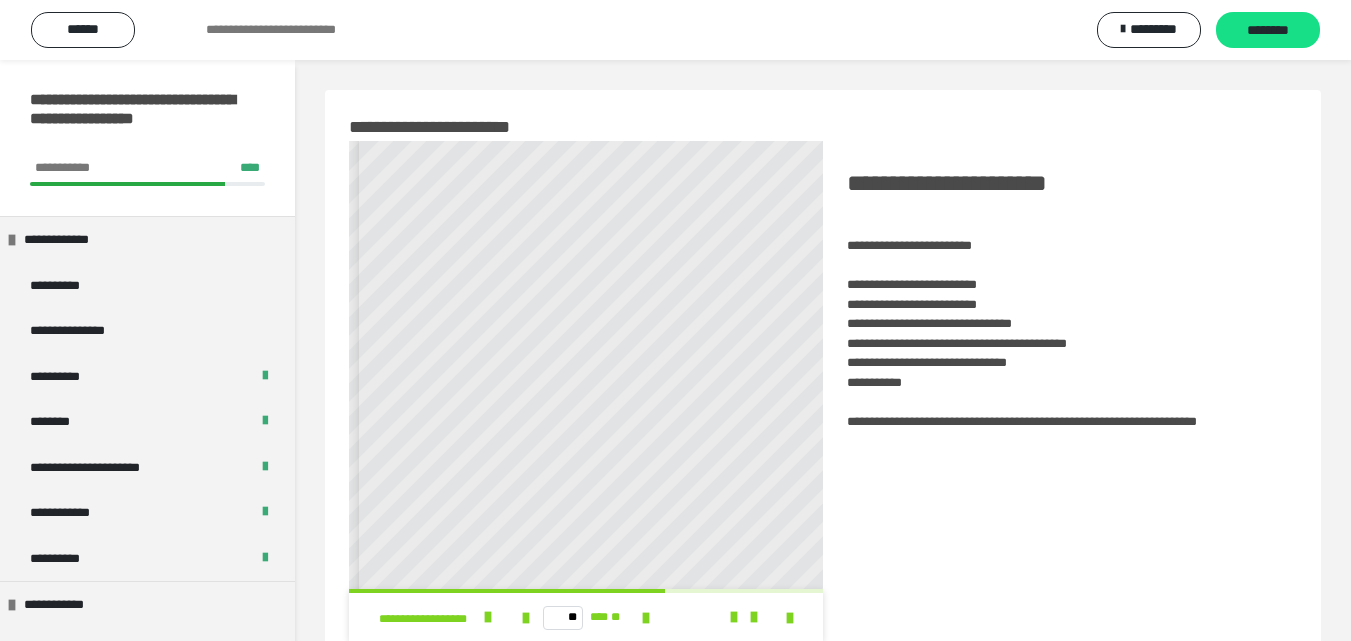 scroll, scrollTop: 0, scrollLeft: 0, axis: both 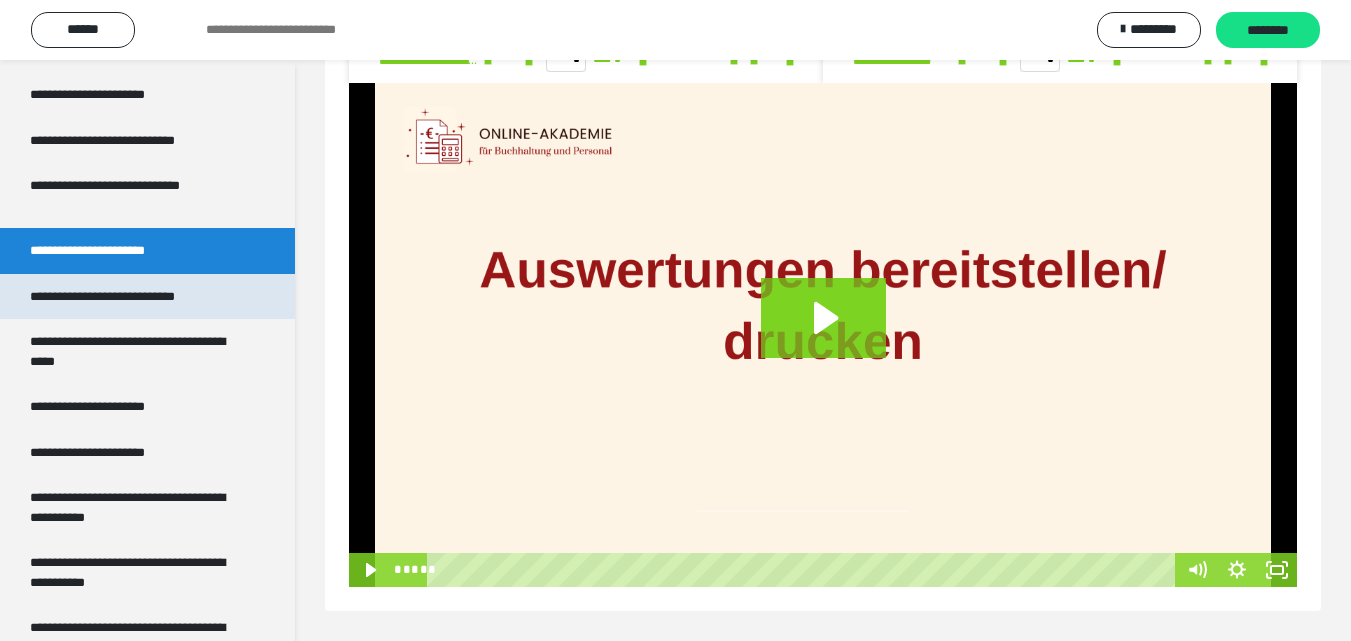 click on "**********" at bounding box center (129, 297) 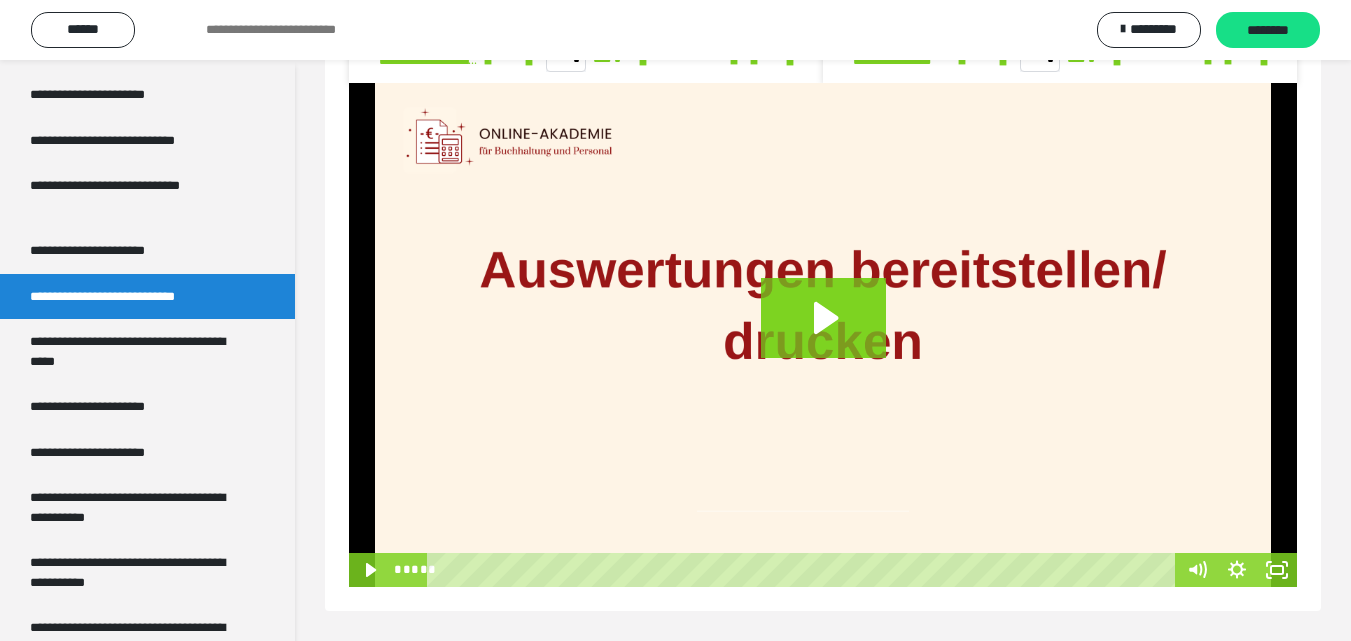 scroll, scrollTop: 0, scrollLeft: 0, axis: both 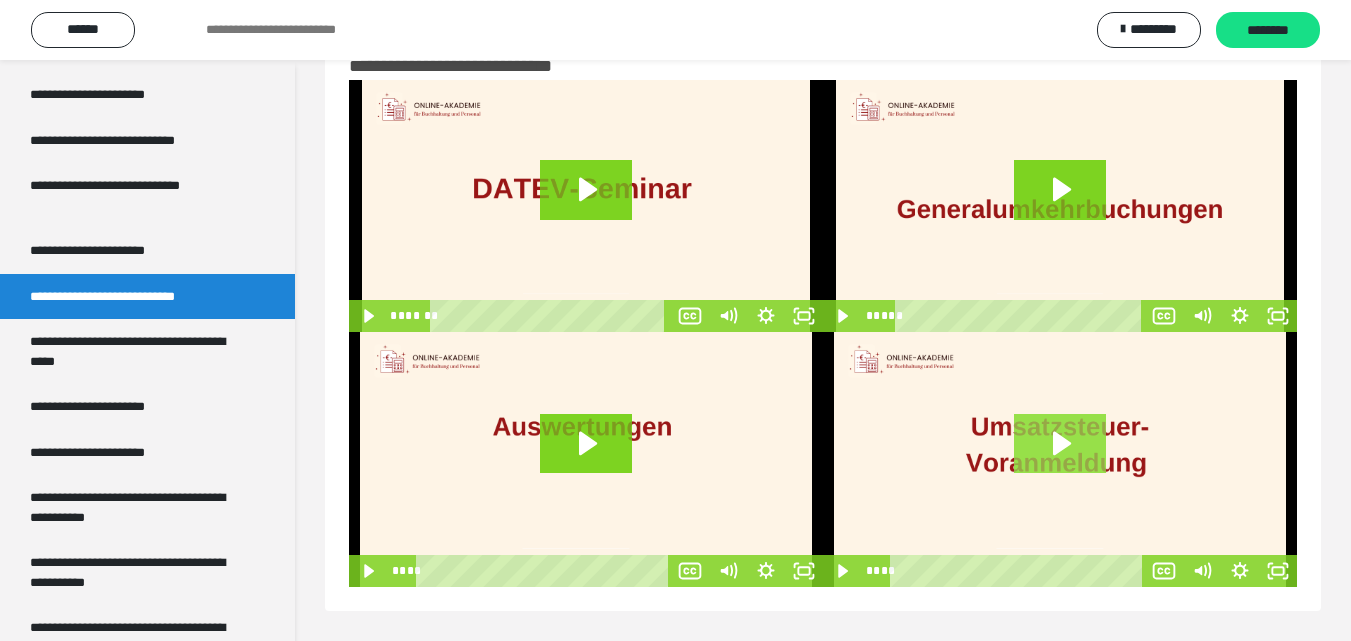click 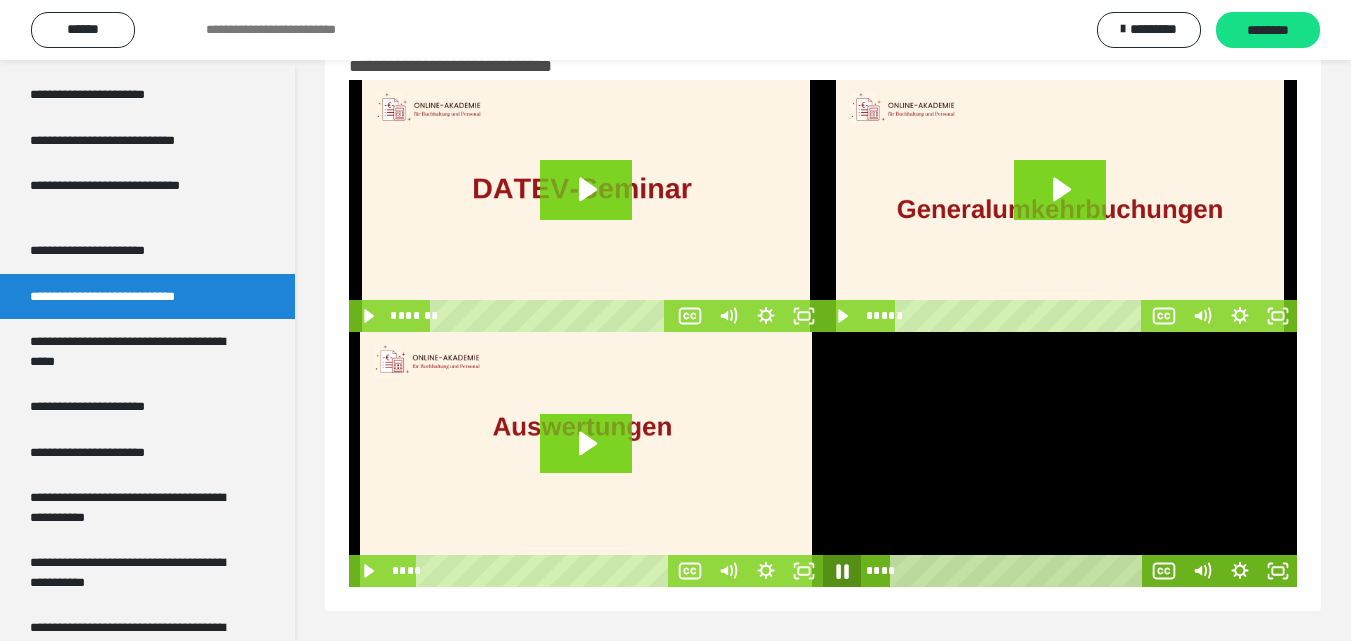 click 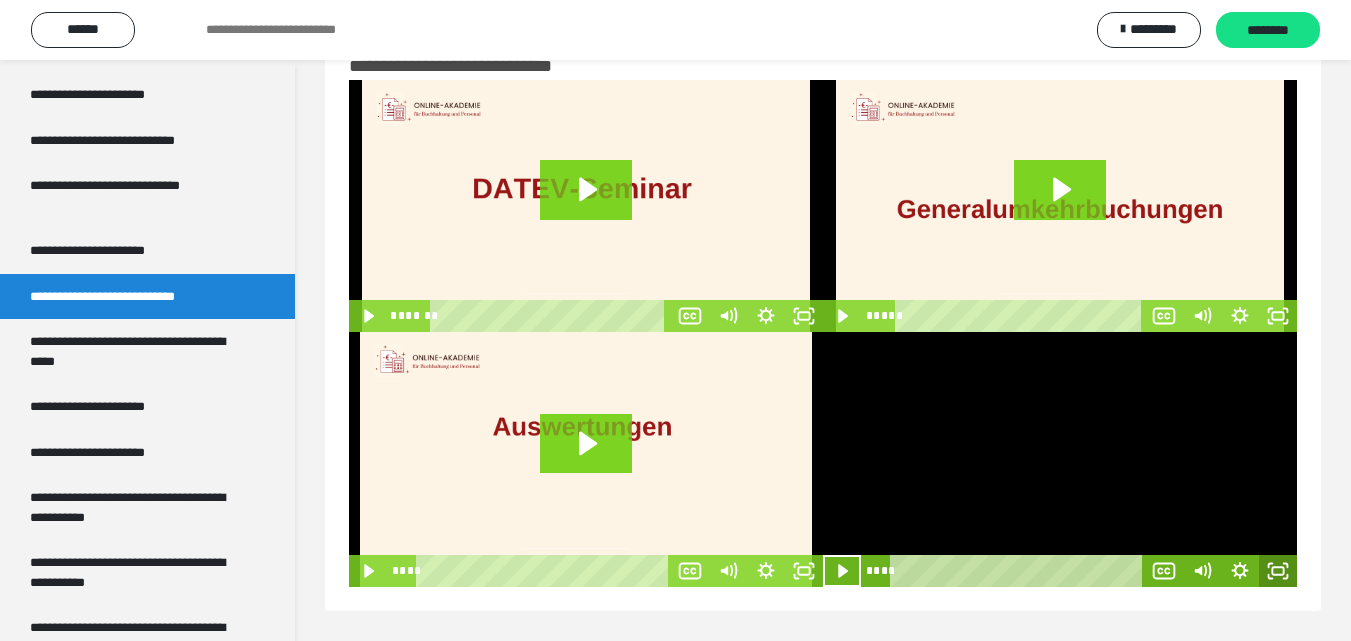 click 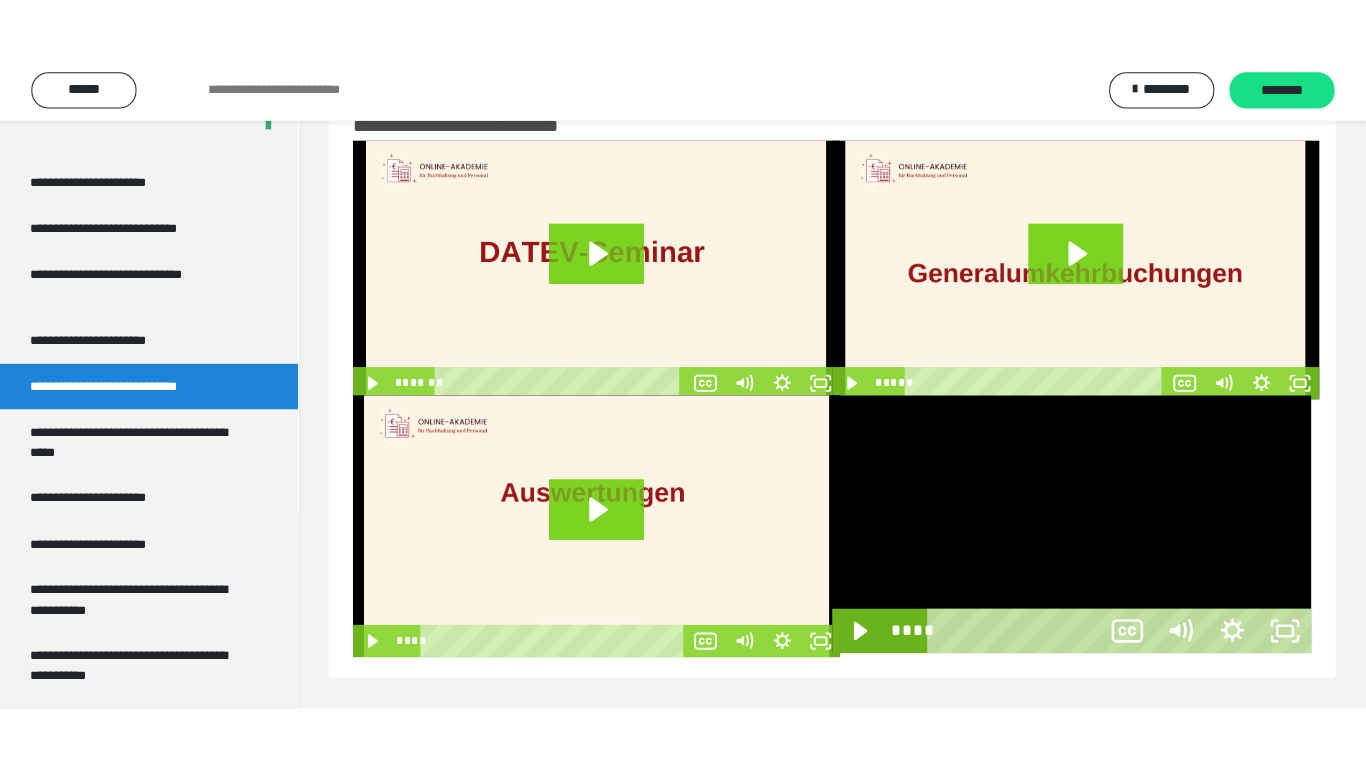 scroll, scrollTop: 60, scrollLeft: 0, axis: vertical 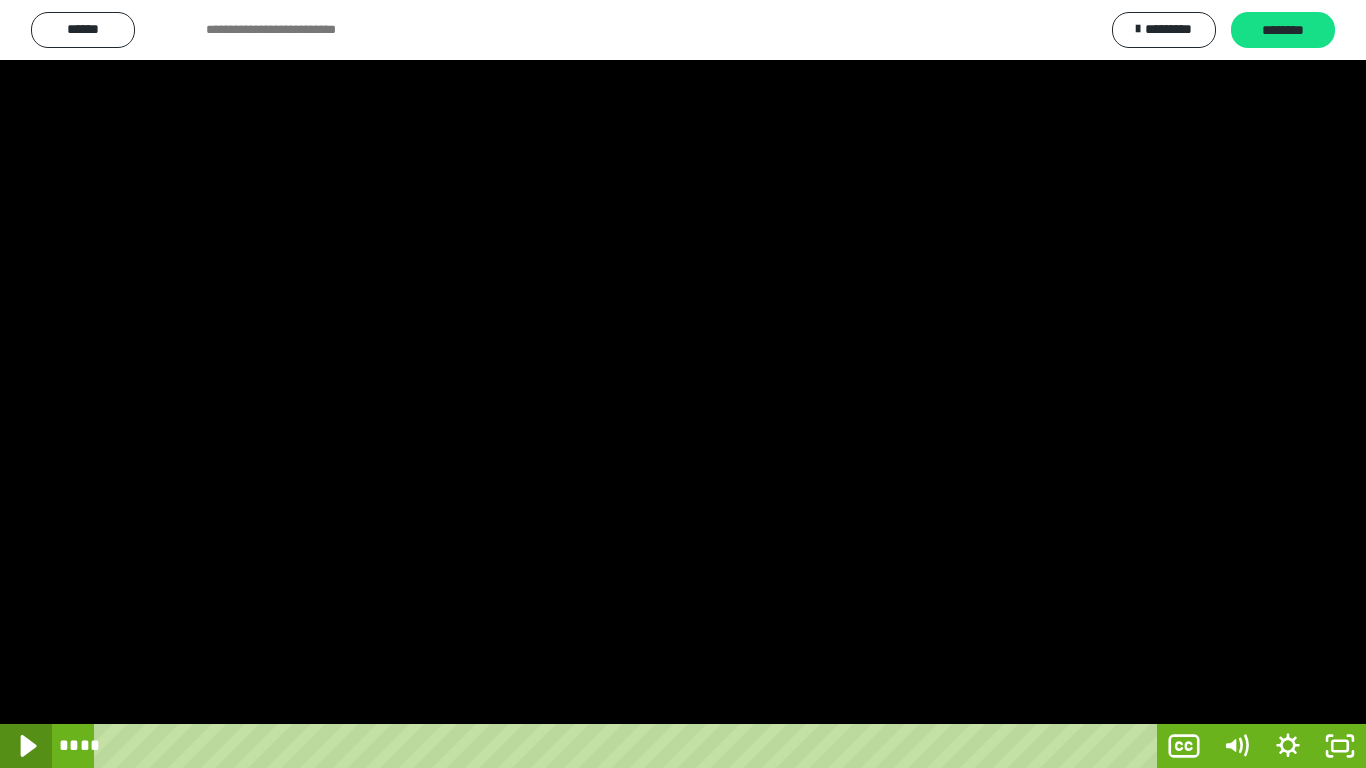 click 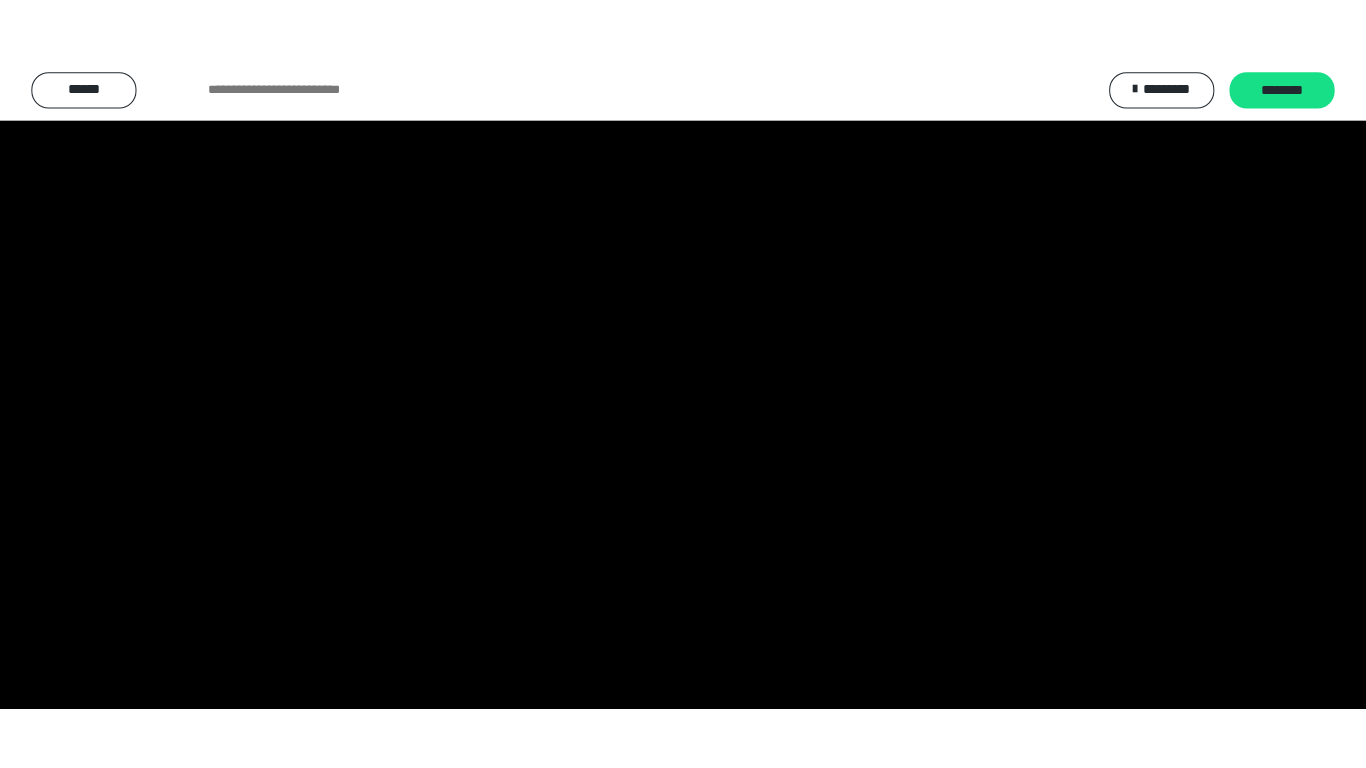 scroll, scrollTop: 3910, scrollLeft: 0, axis: vertical 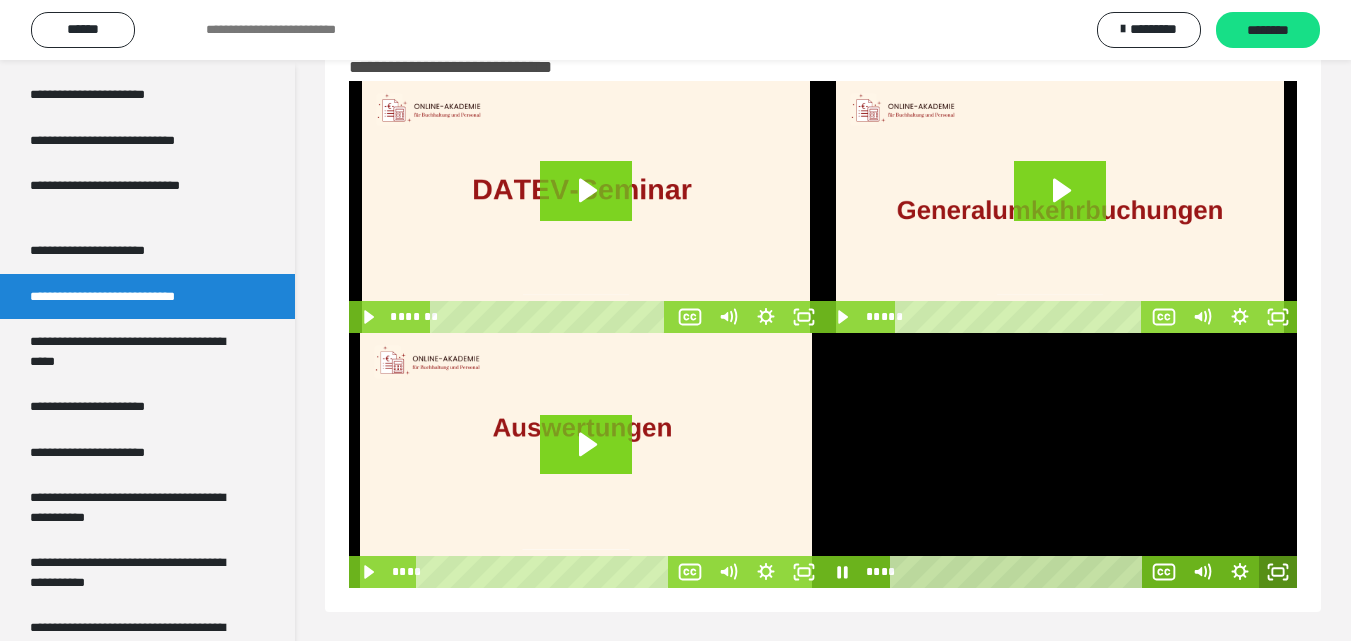click 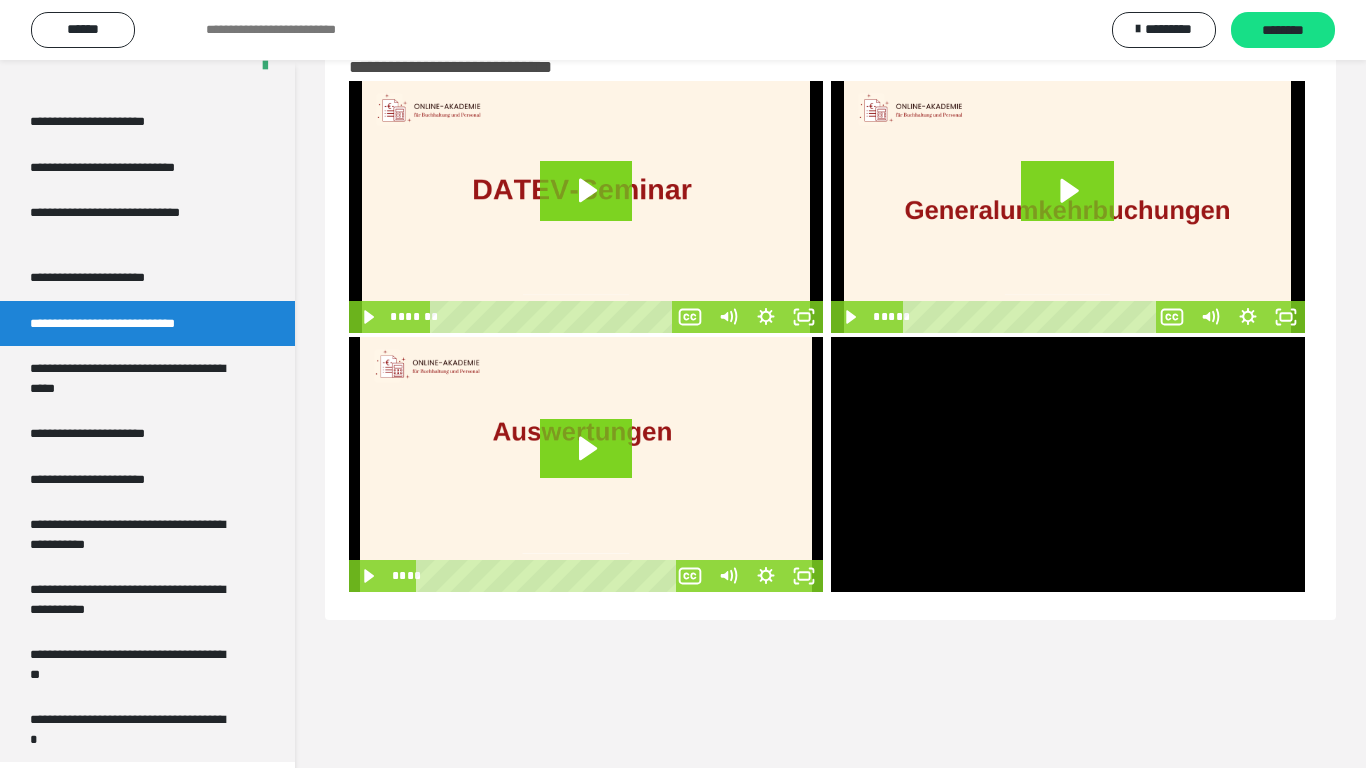 scroll, scrollTop: 3910, scrollLeft: 0, axis: vertical 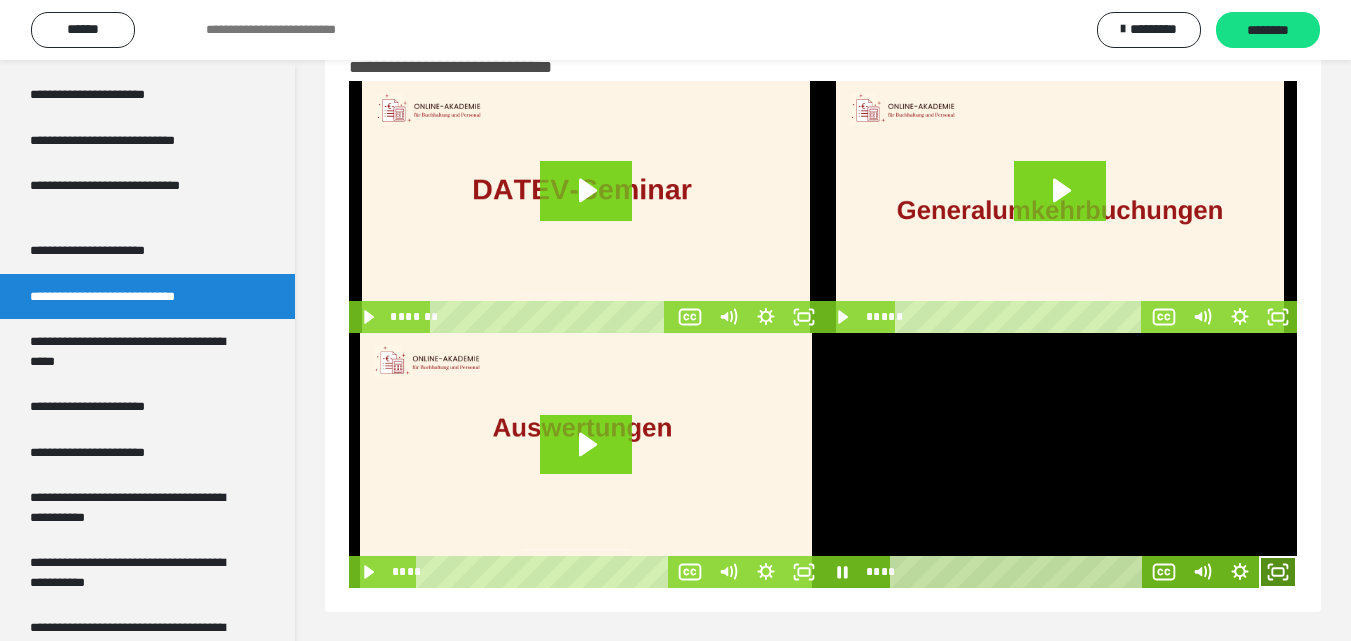 click 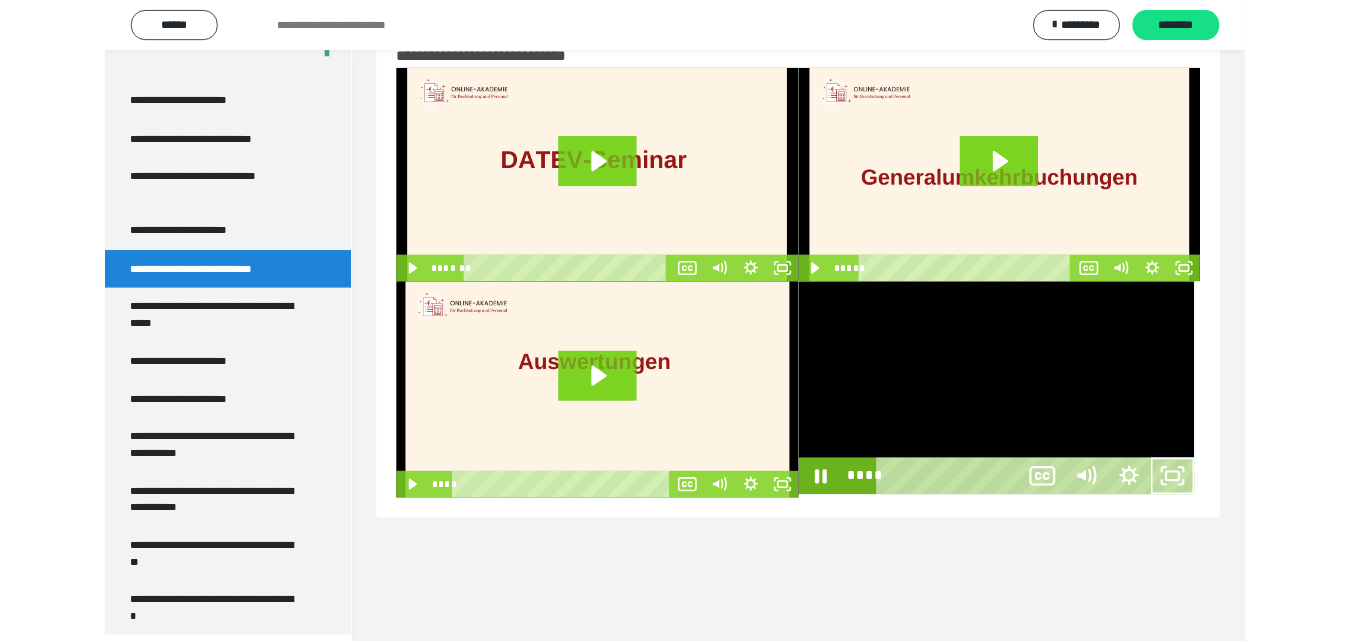 scroll, scrollTop: 3883, scrollLeft: 0, axis: vertical 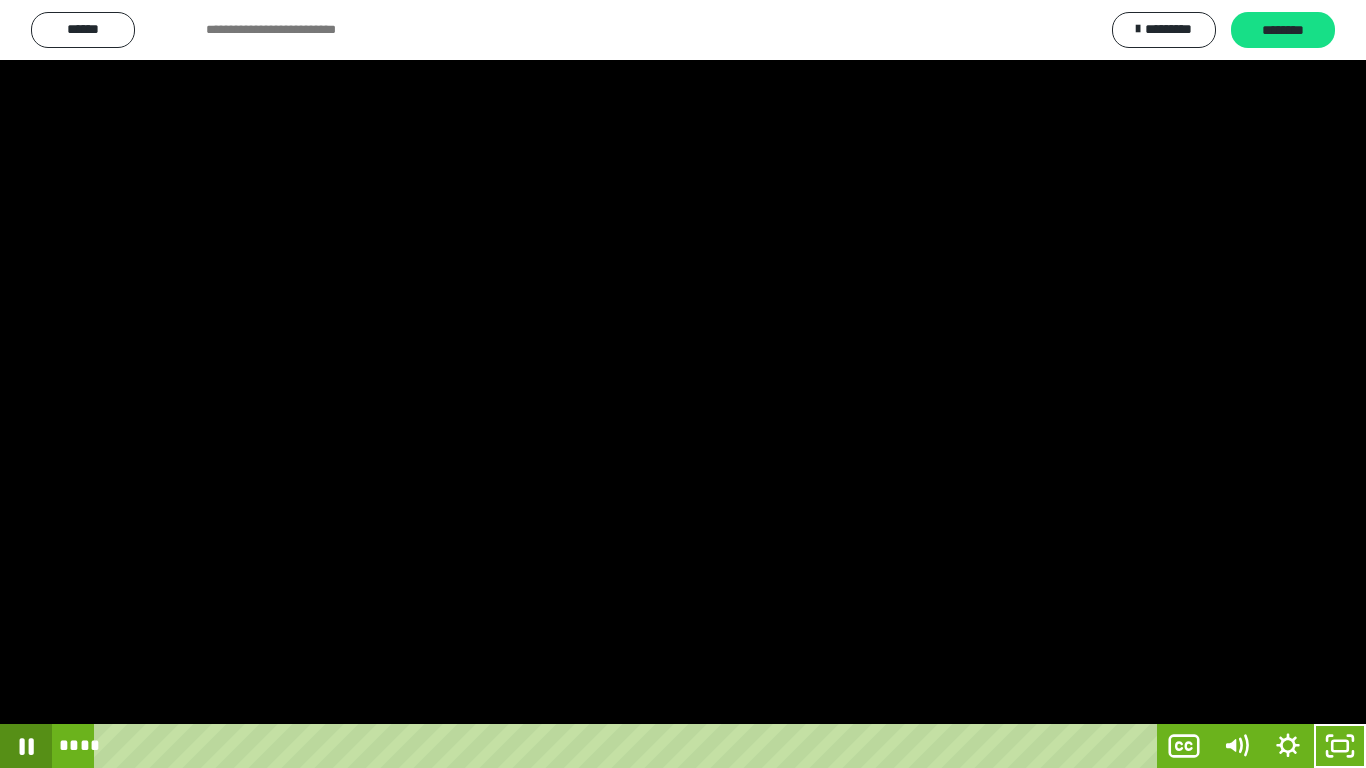 click 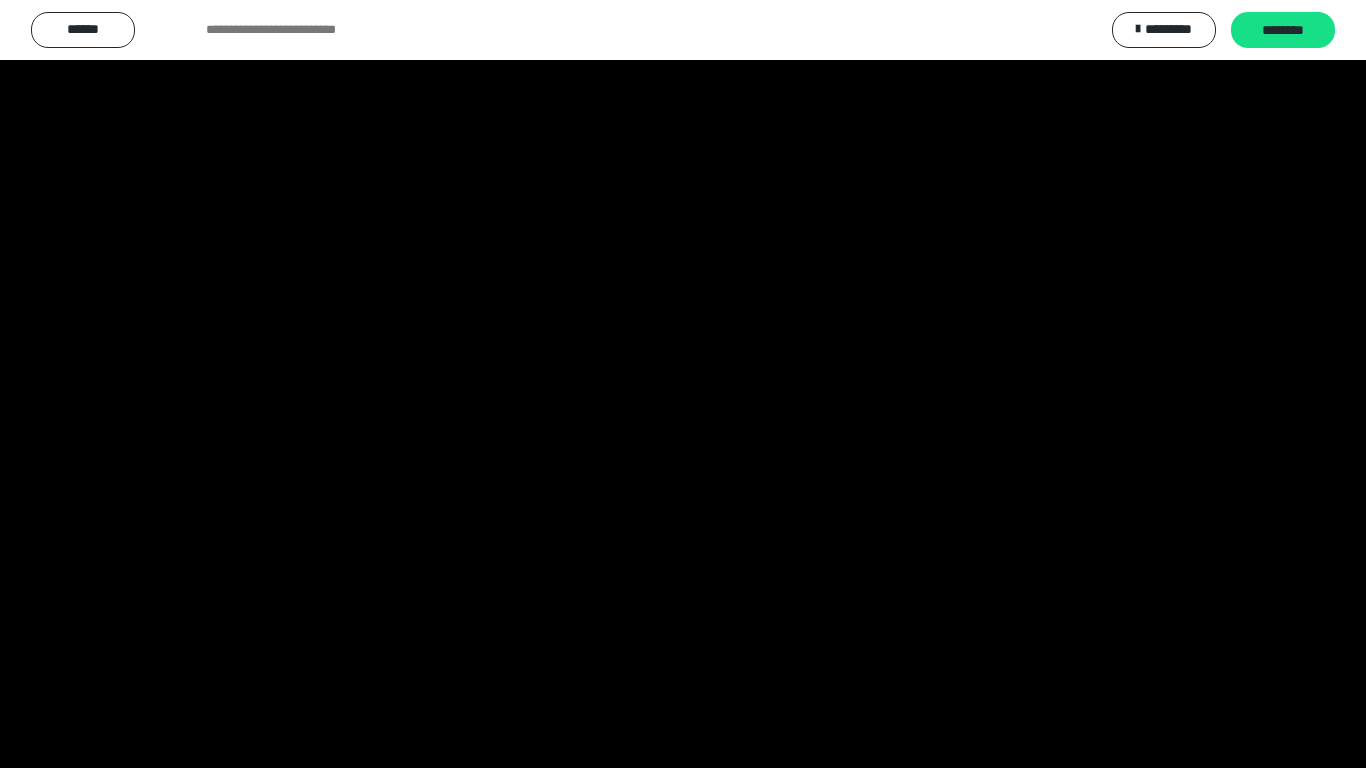 scroll, scrollTop: 3910, scrollLeft: 0, axis: vertical 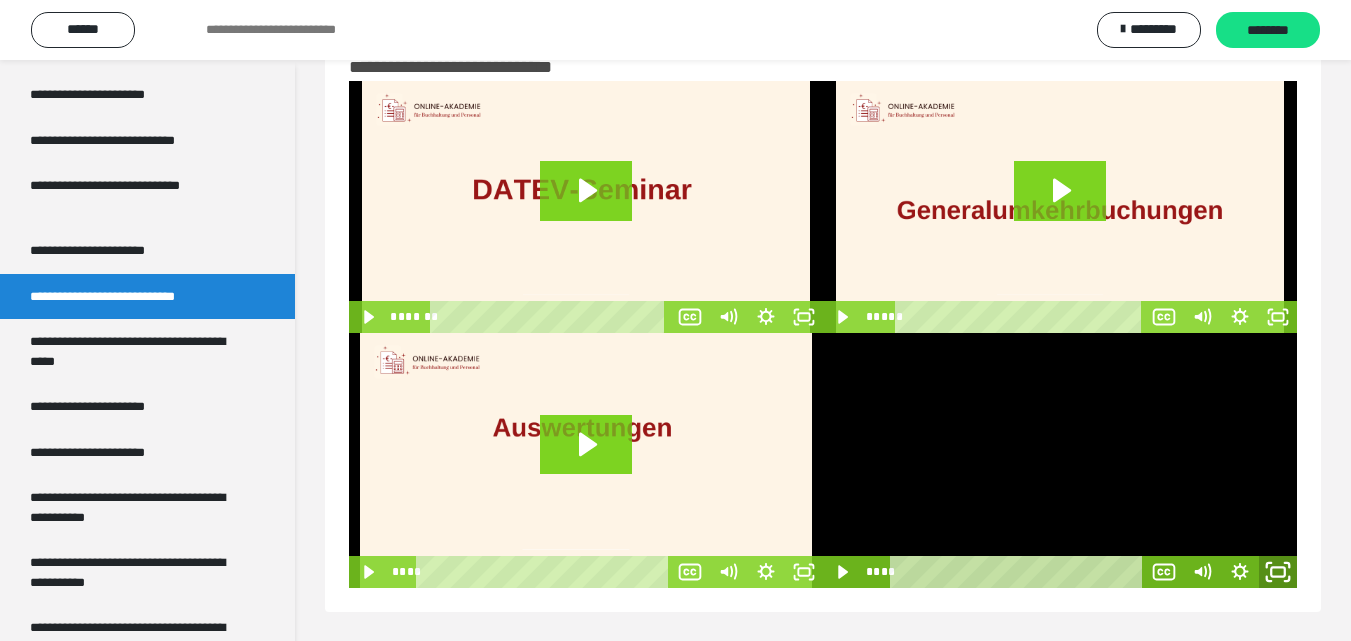 click 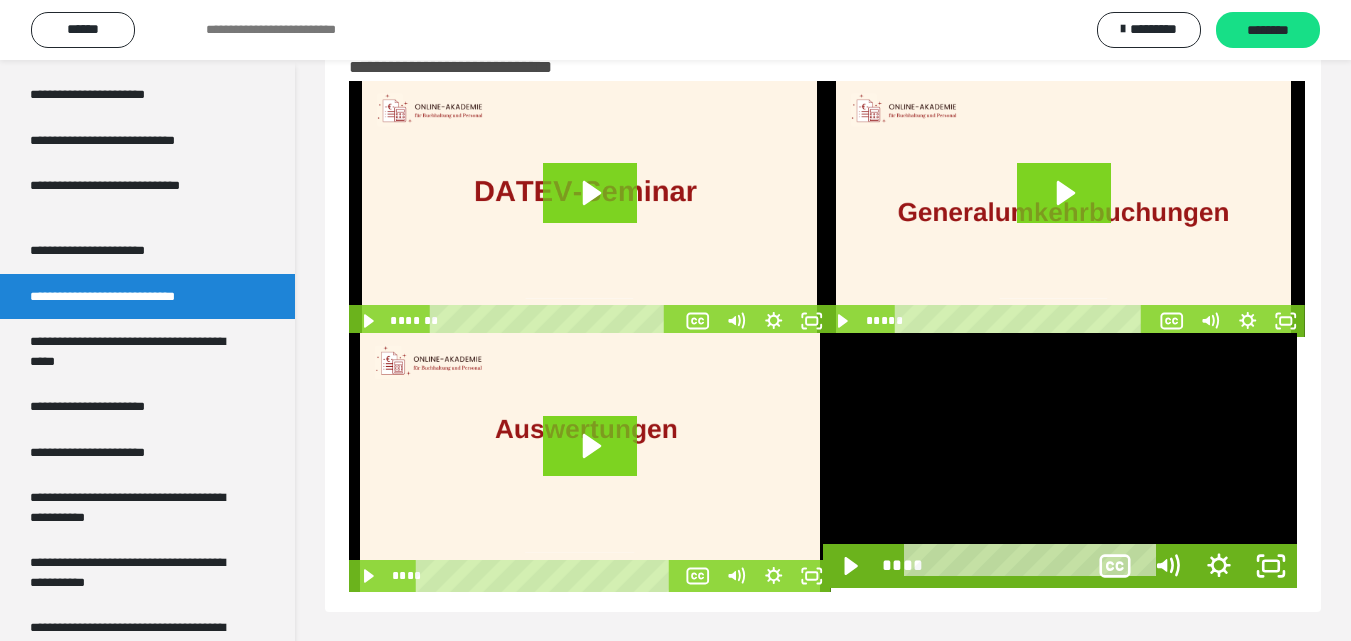 scroll, scrollTop: 3883, scrollLeft: 0, axis: vertical 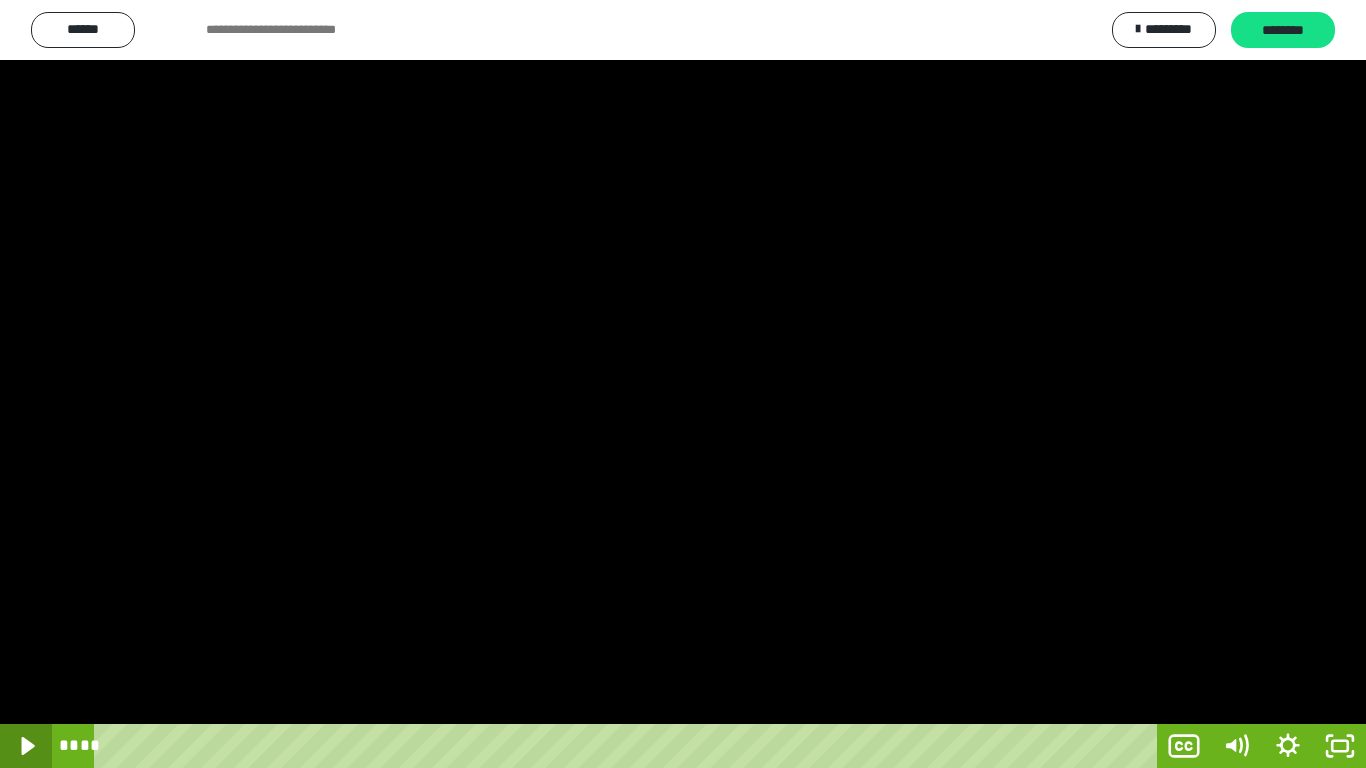 click 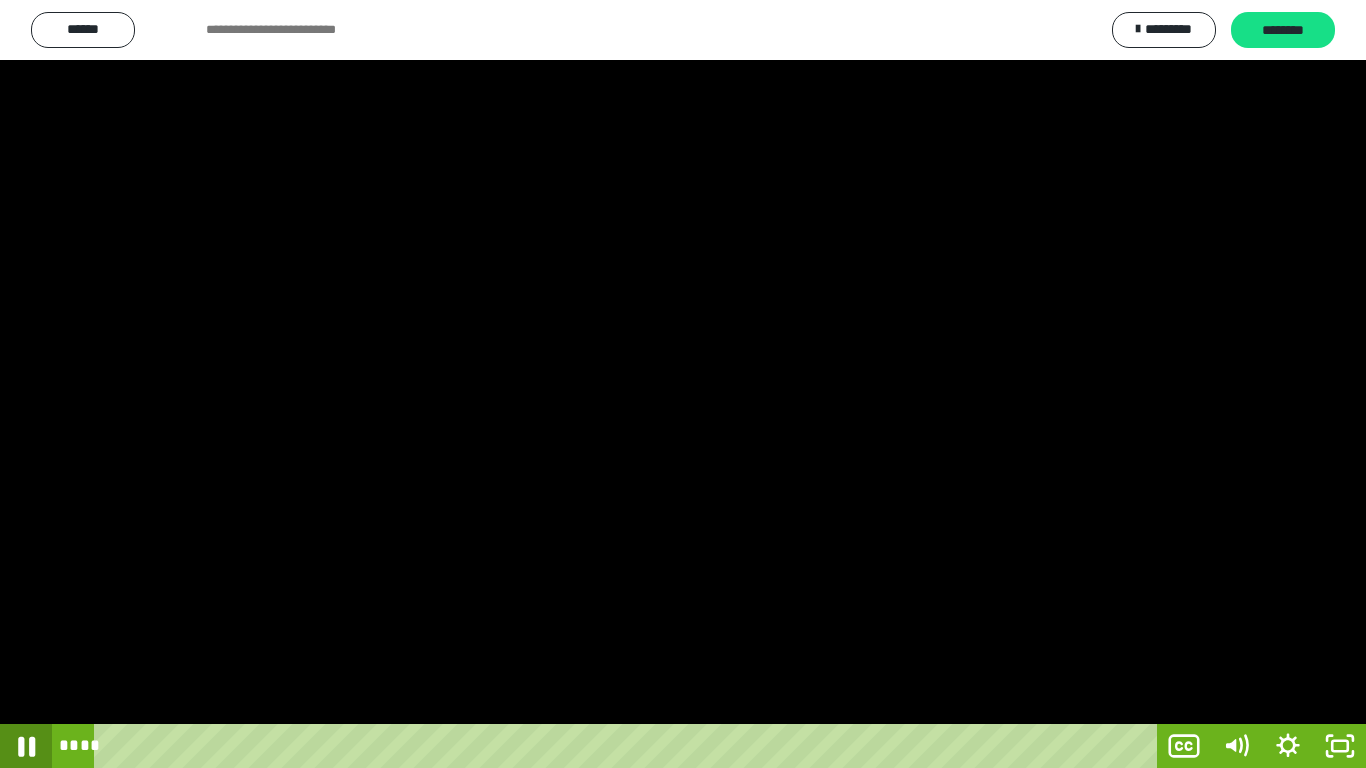 click 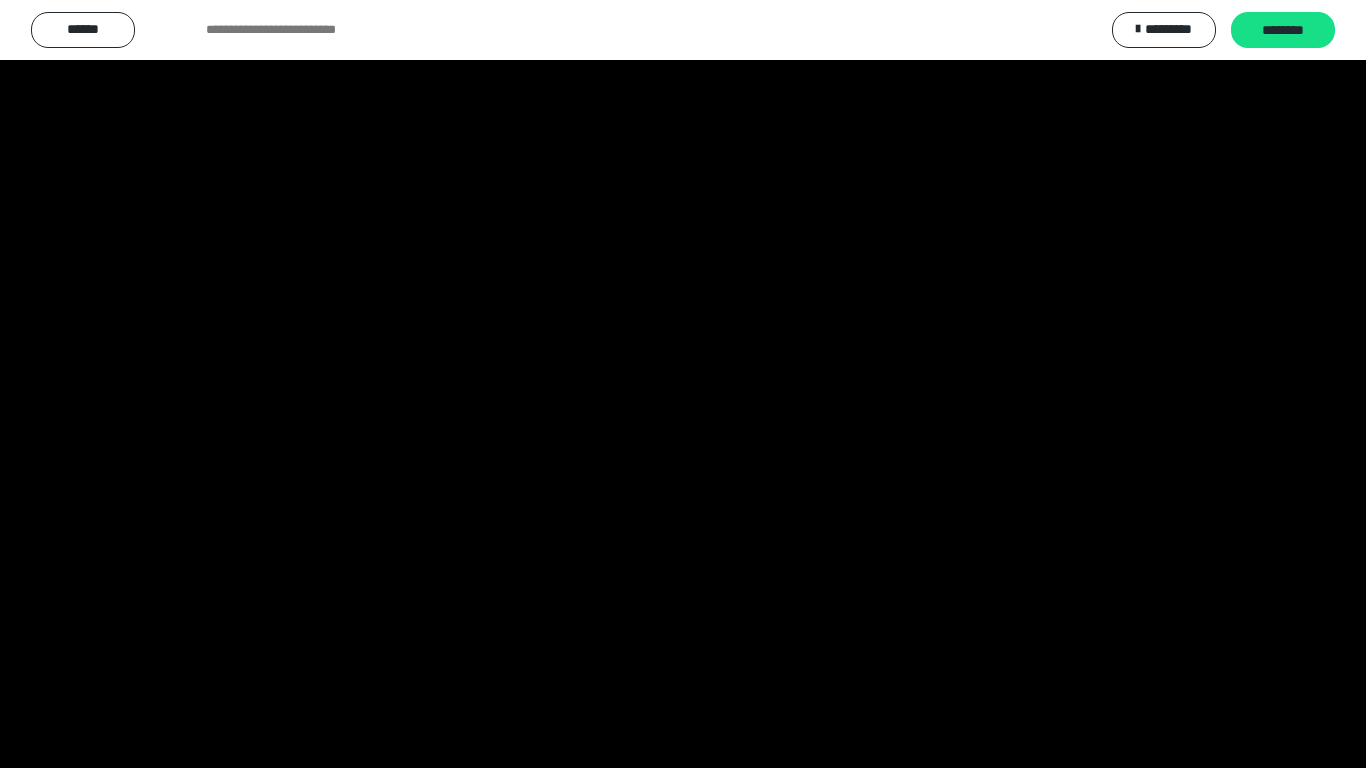 scroll, scrollTop: 3910, scrollLeft: 0, axis: vertical 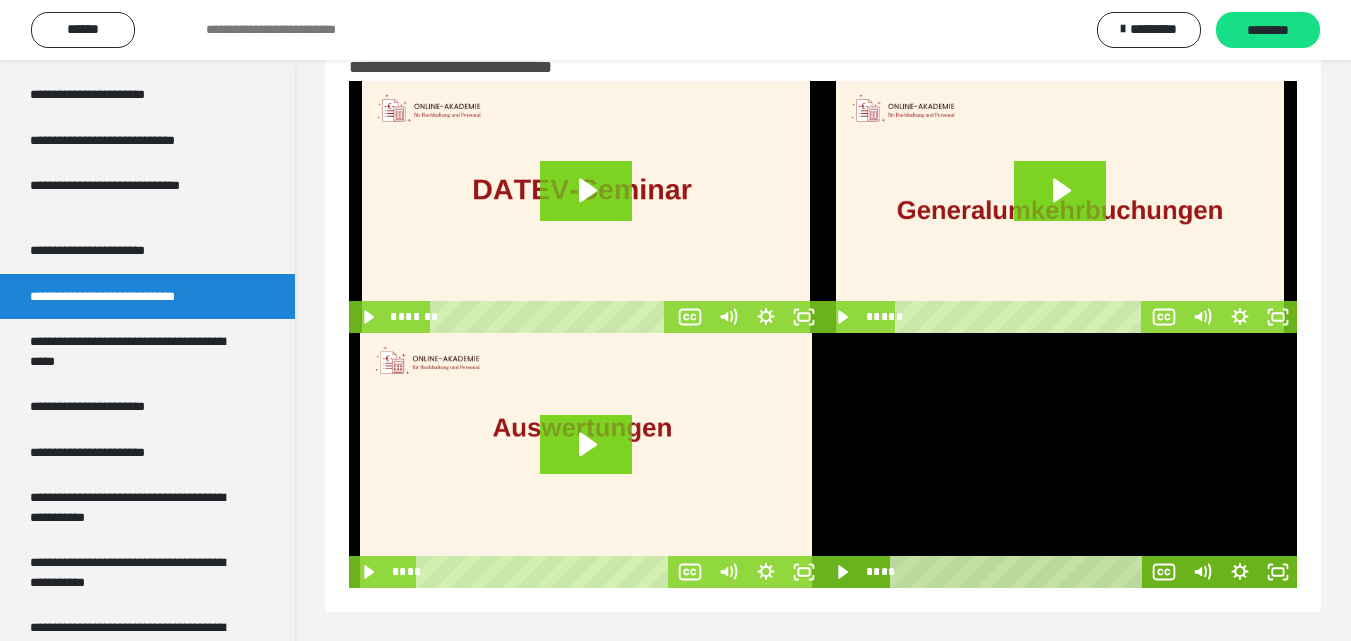 click at bounding box center (1060, 460) 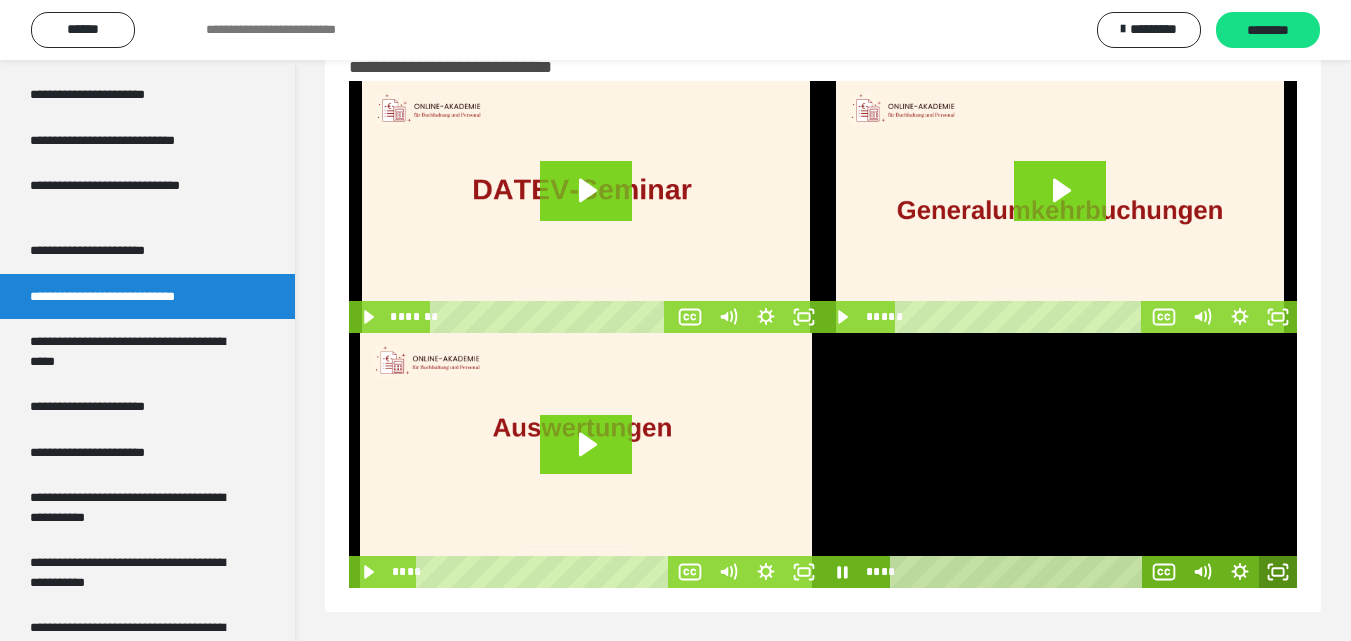 click 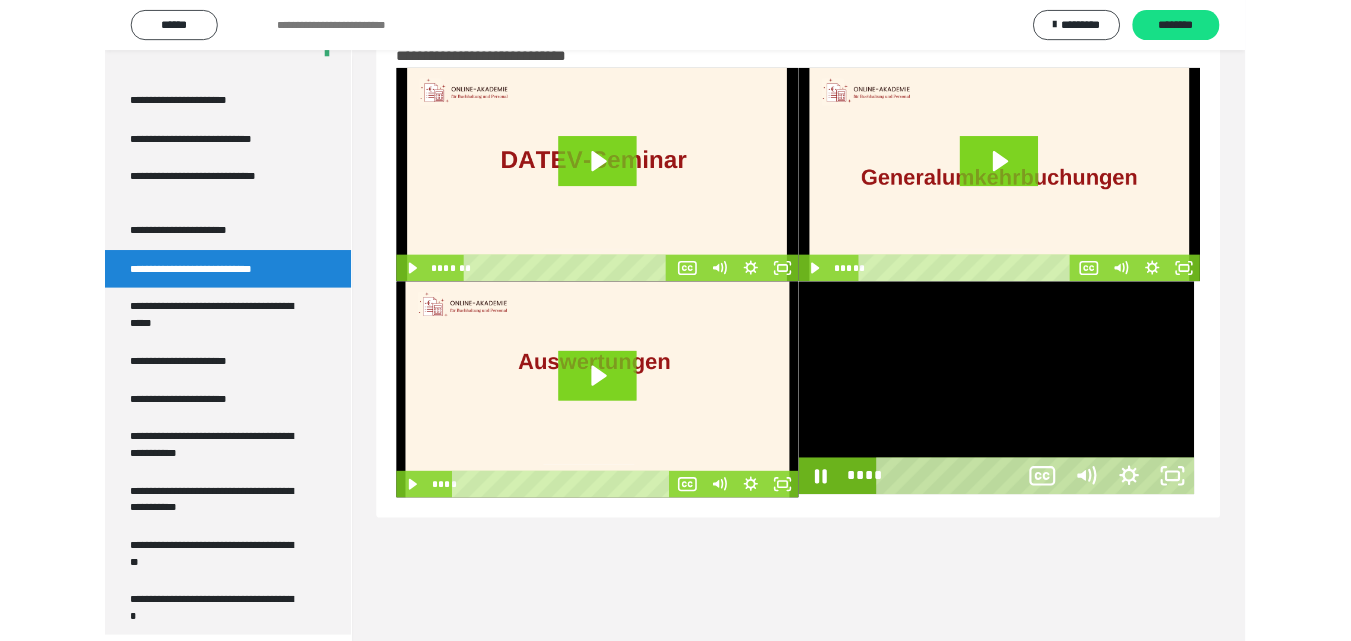 scroll, scrollTop: 3883, scrollLeft: 0, axis: vertical 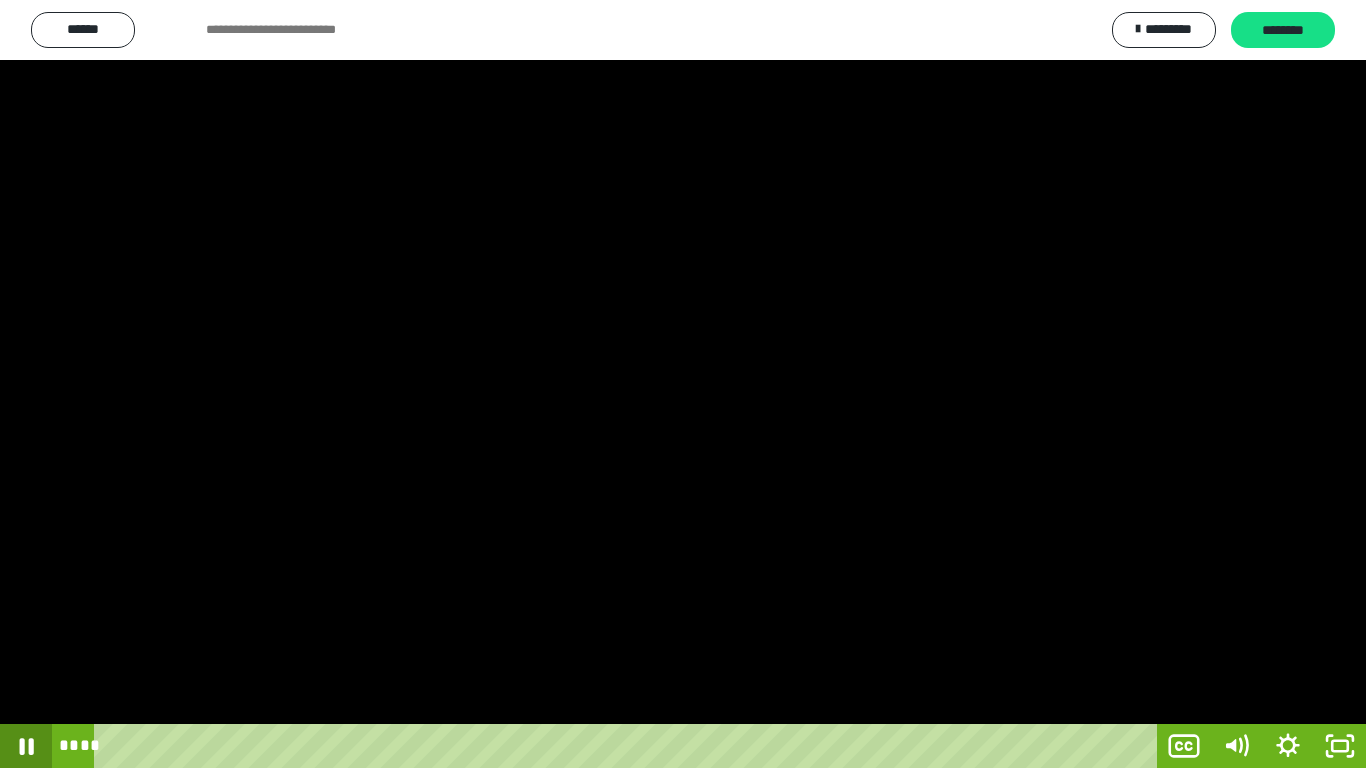 click 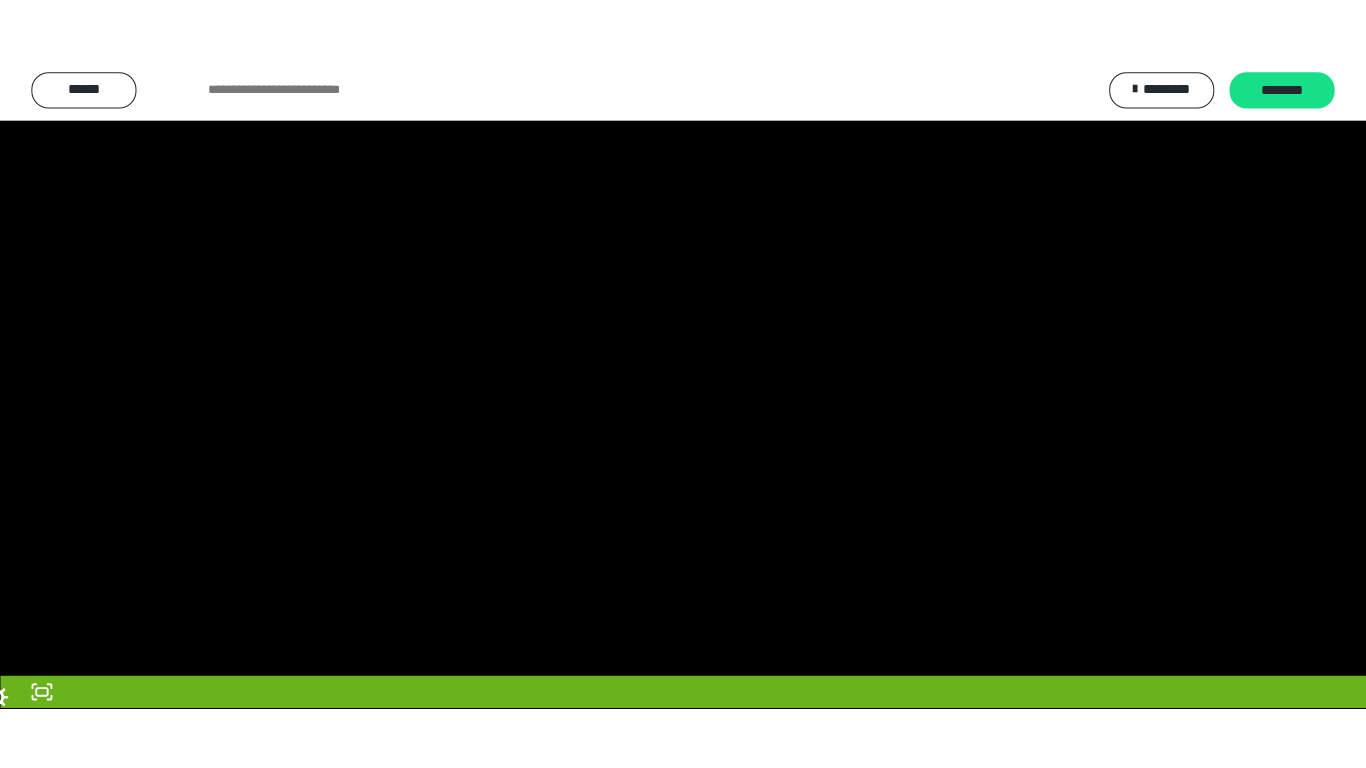 scroll, scrollTop: 3910, scrollLeft: 0, axis: vertical 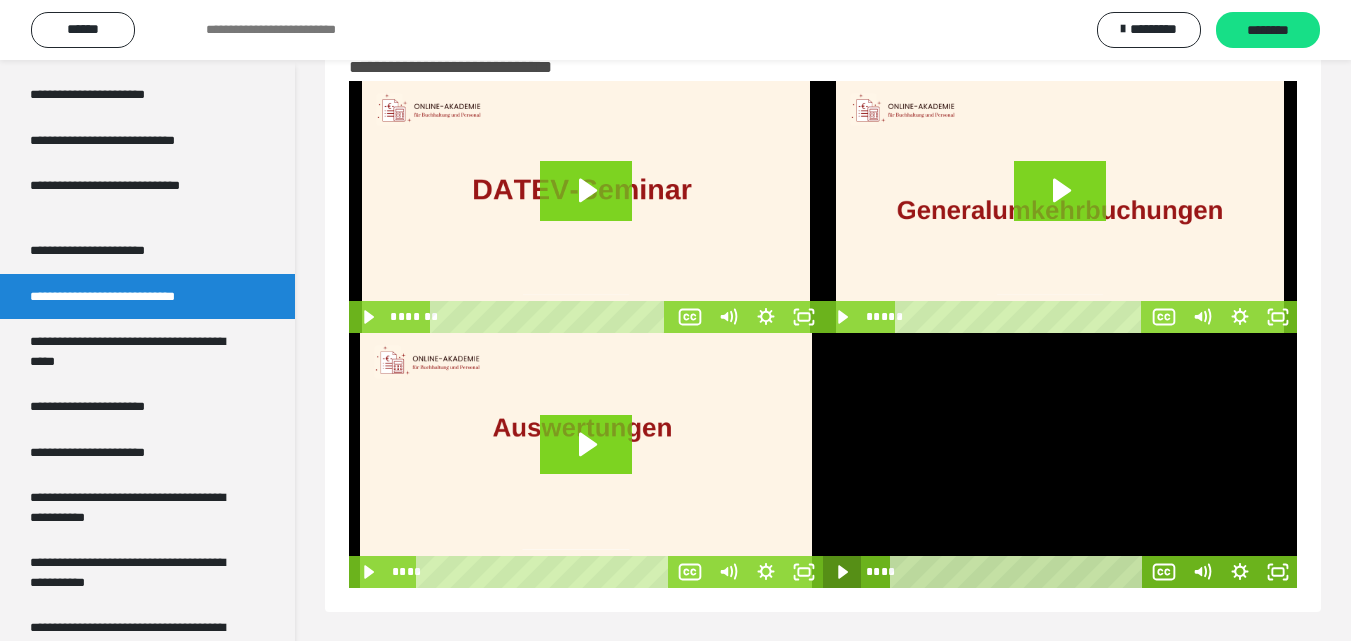 click 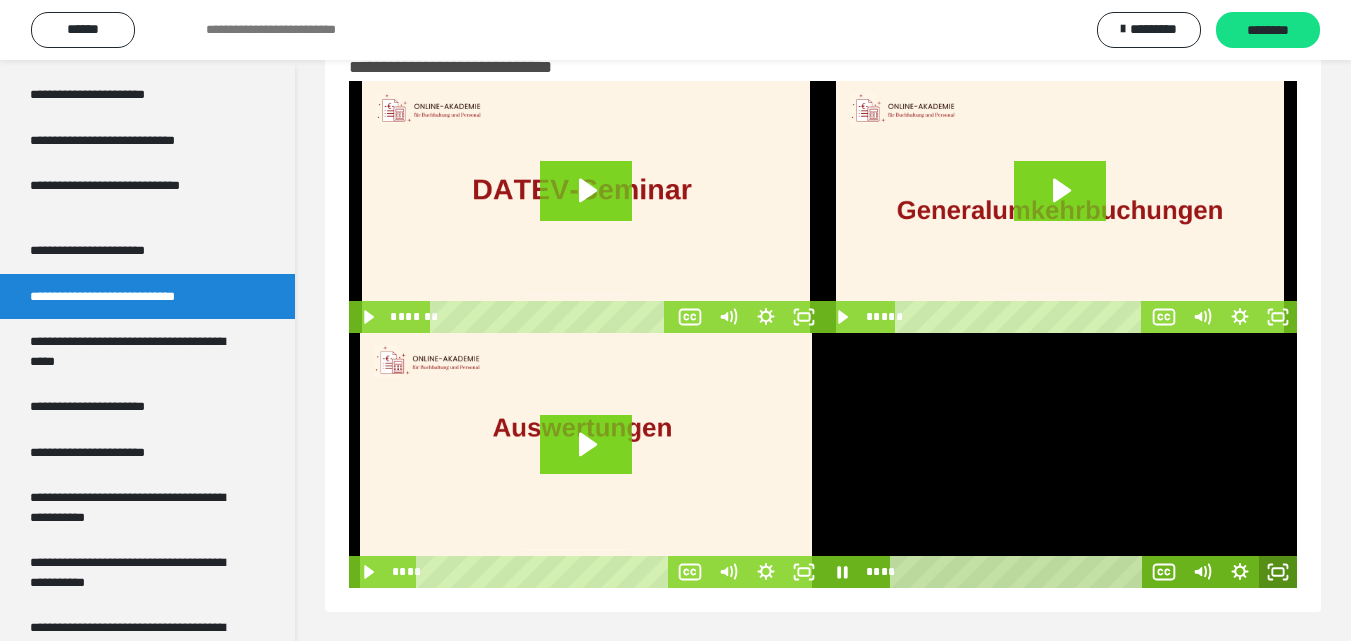 click 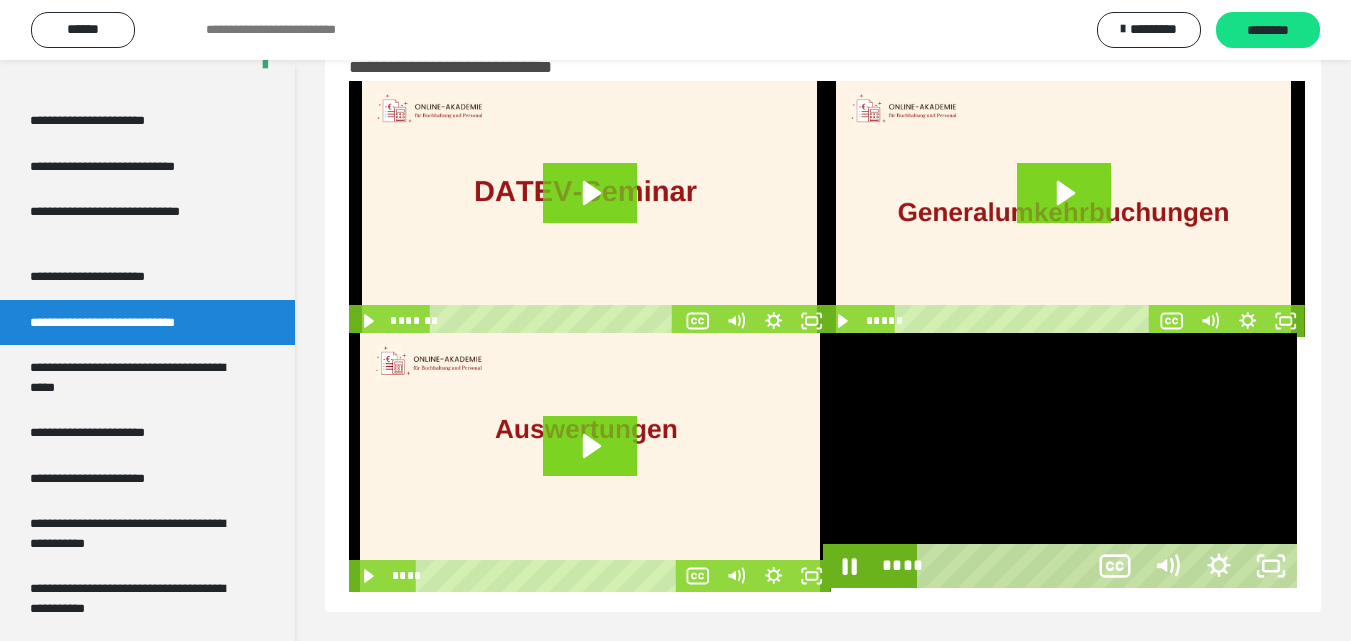scroll, scrollTop: 3883, scrollLeft: 0, axis: vertical 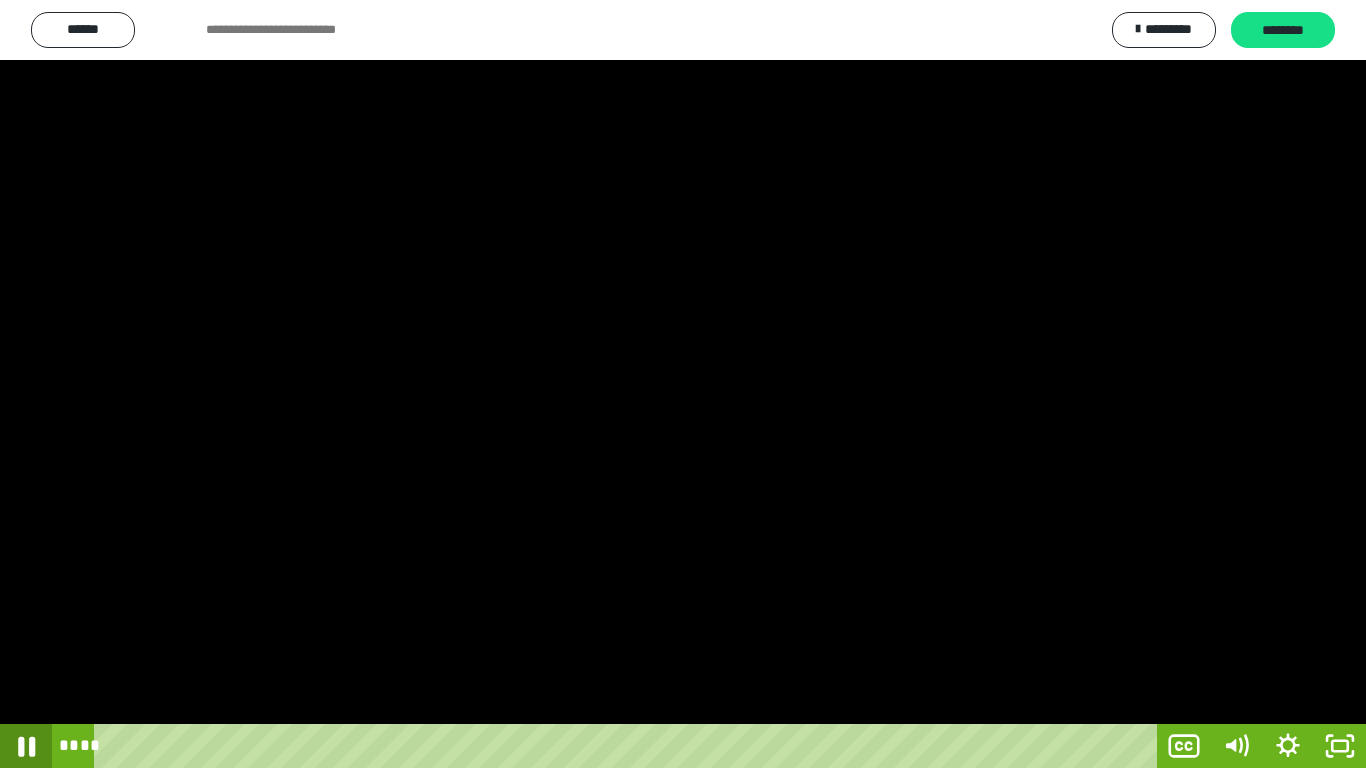 click 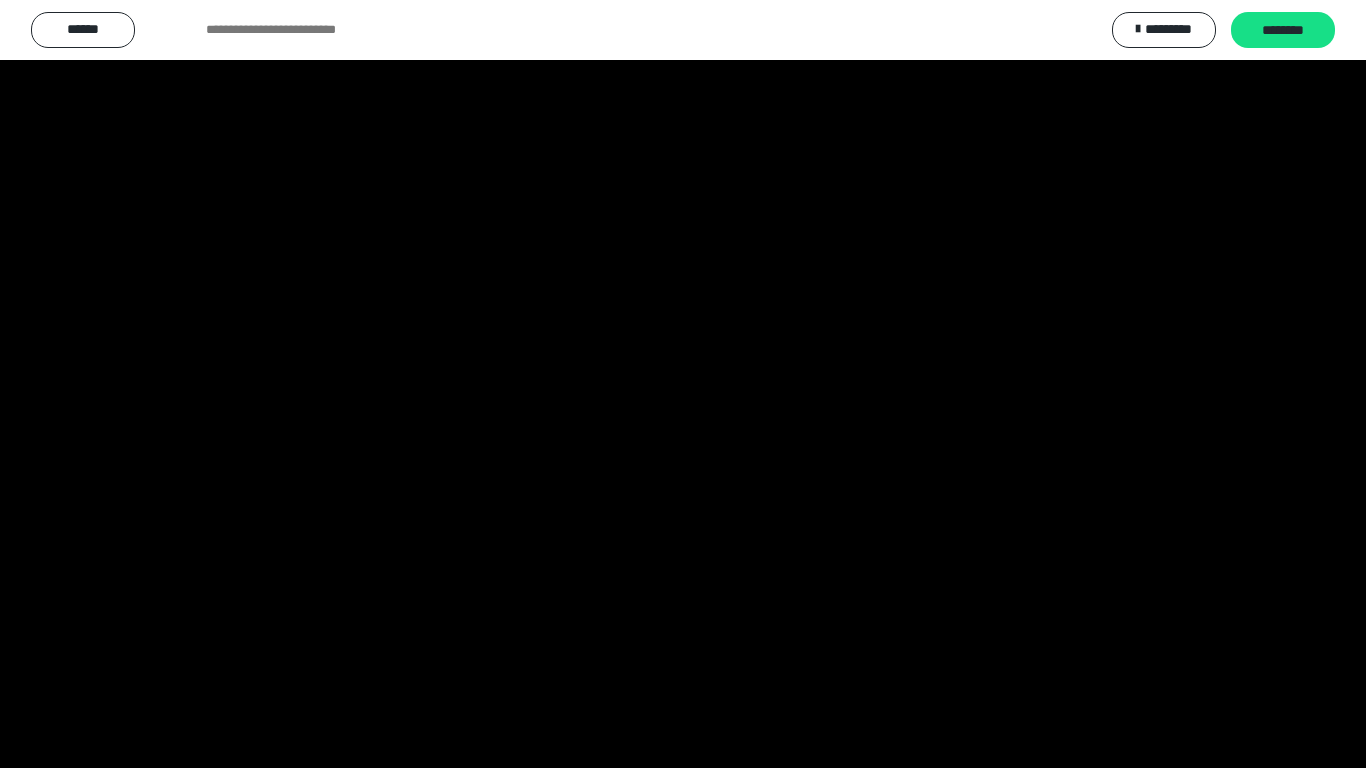 scroll, scrollTop: 3910, scrollLeft: 0, axis: vertical 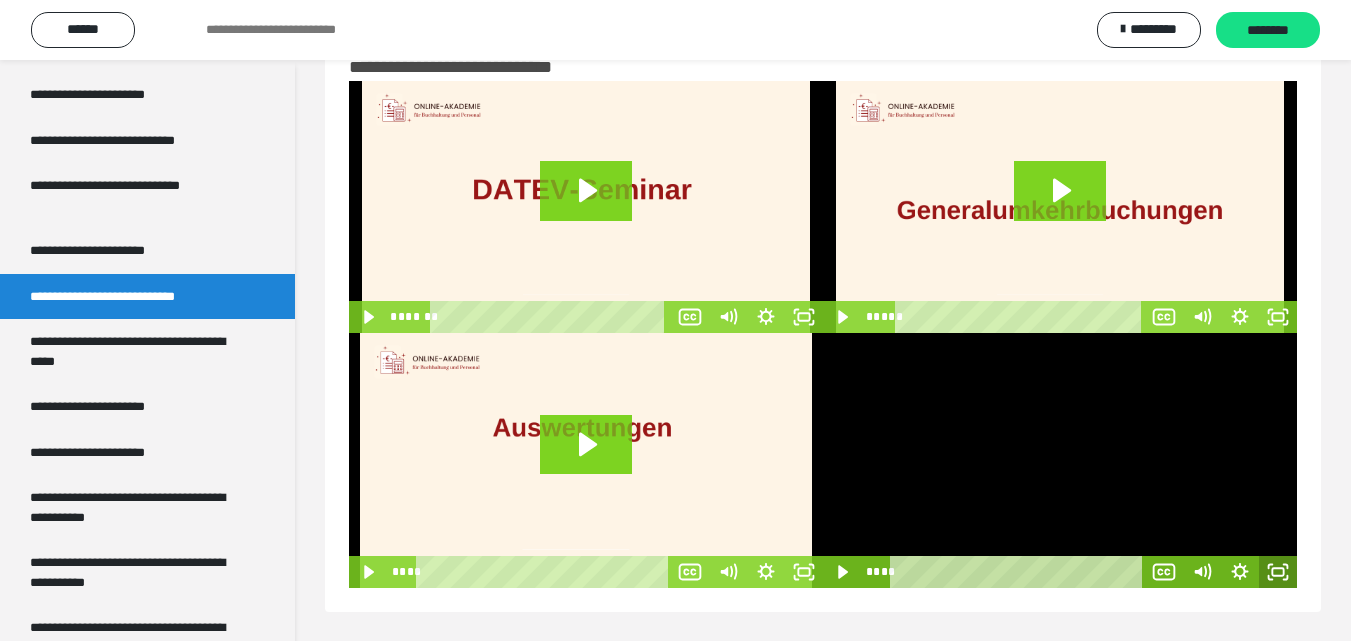 drag, startPoint x: 1278, startPoint y: 569, endPoint x: 977, endPoint y: 663, distance: 315.33633 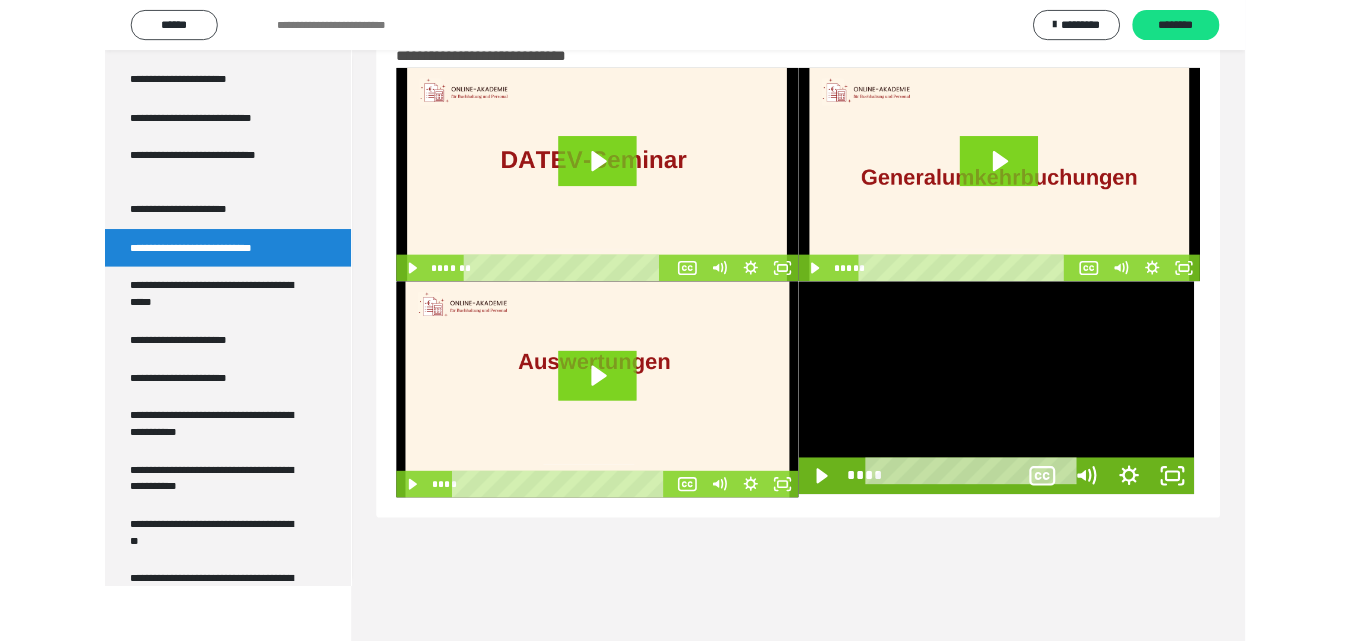scroll, scrollTop: 3883, scrollLeft: 0, axis: vertical 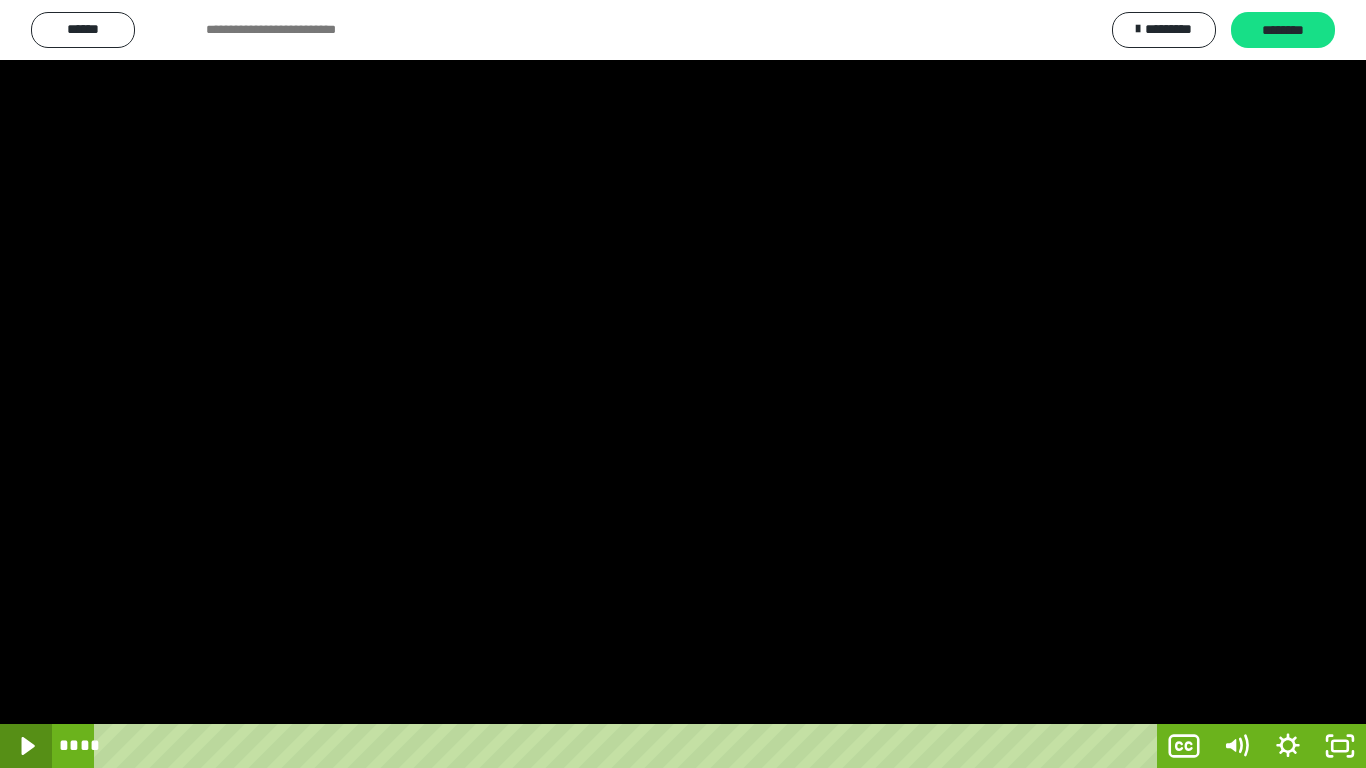 click 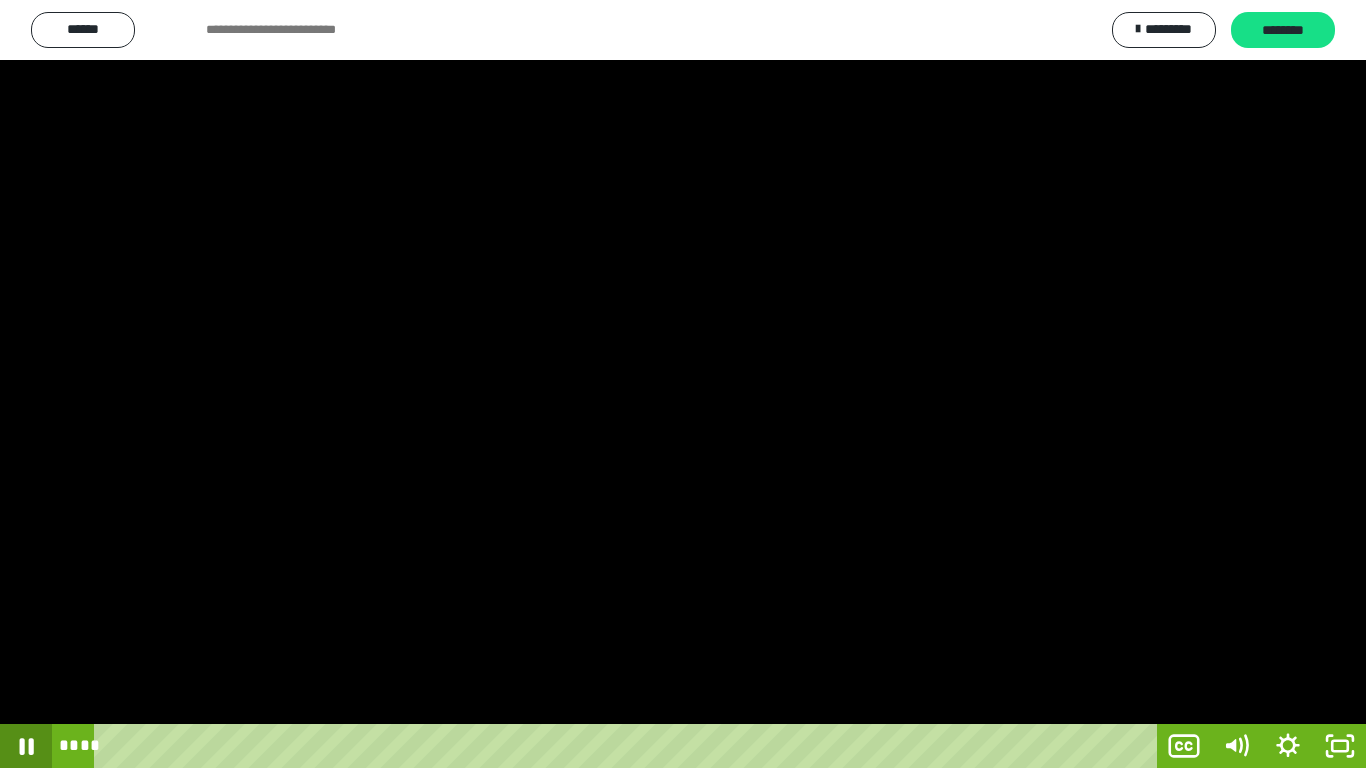 click 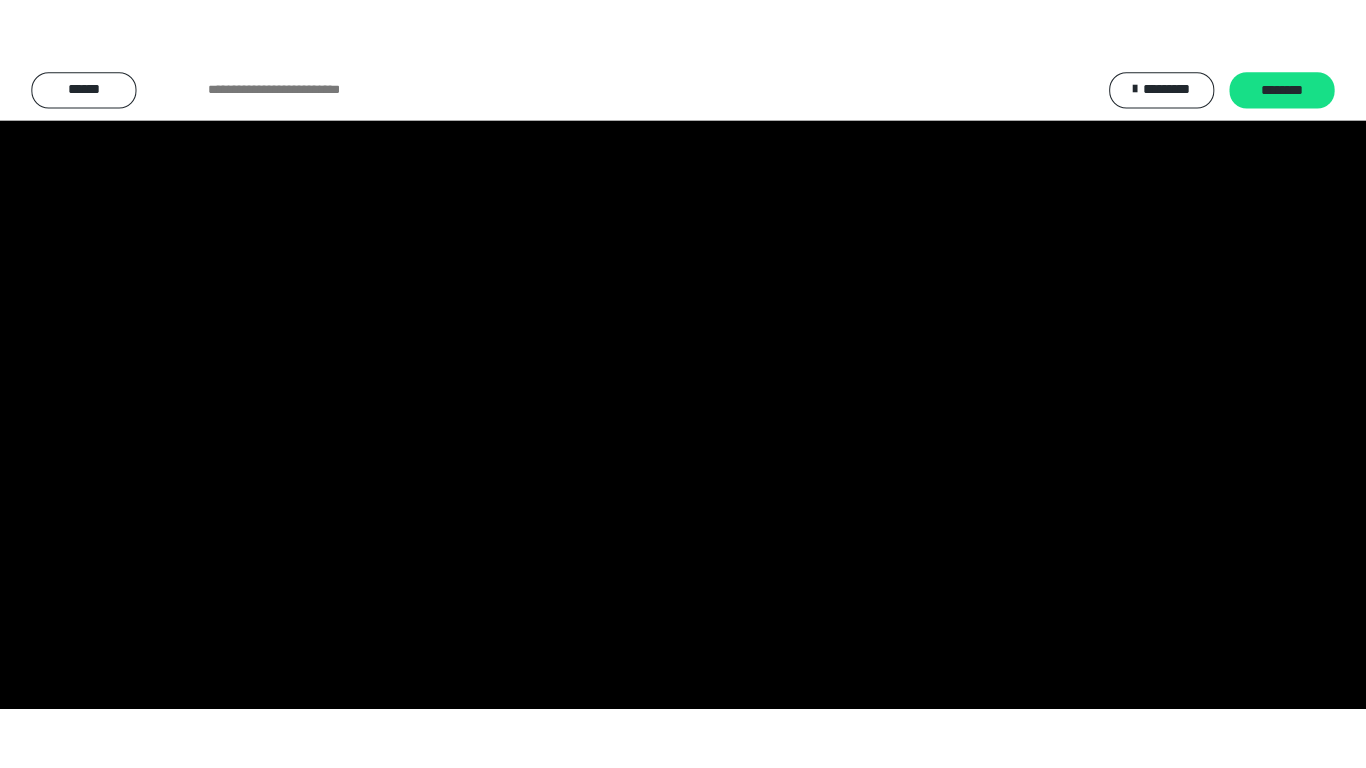 scroll, scrollTop: 3910, scrollLeft: 0, axis: vertical 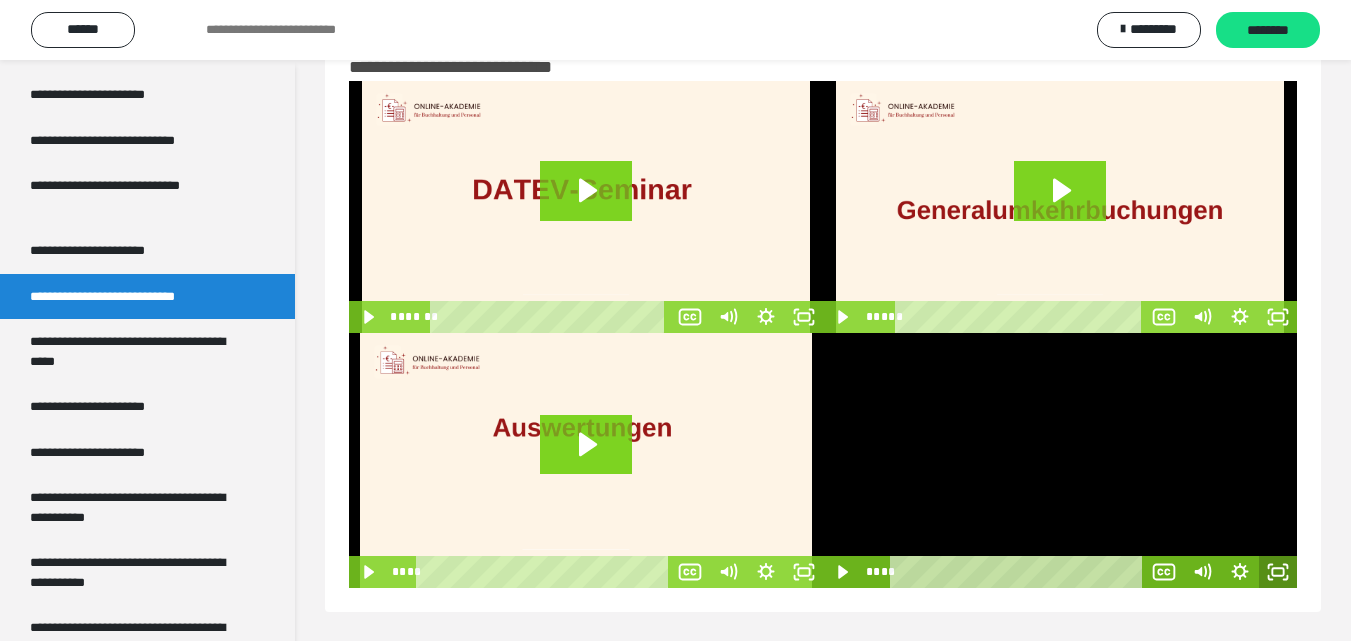 click 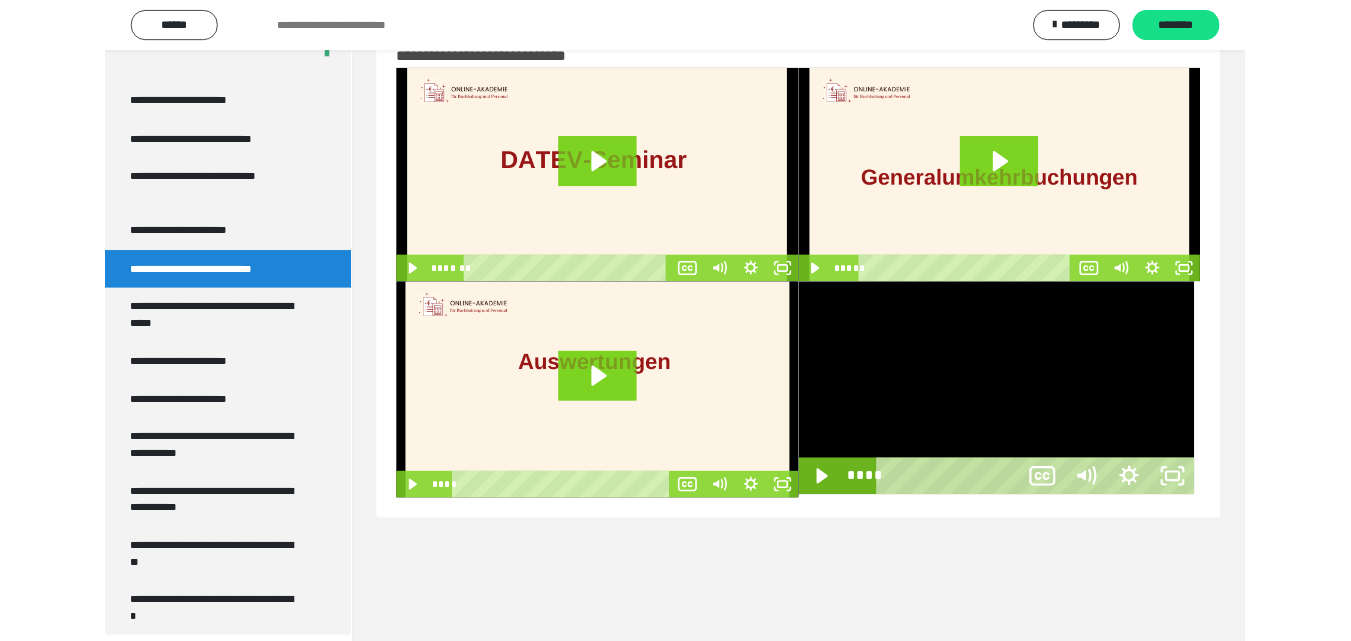 scroll, scrollTop: 3883, scrollLeft: 0, axis: vertical 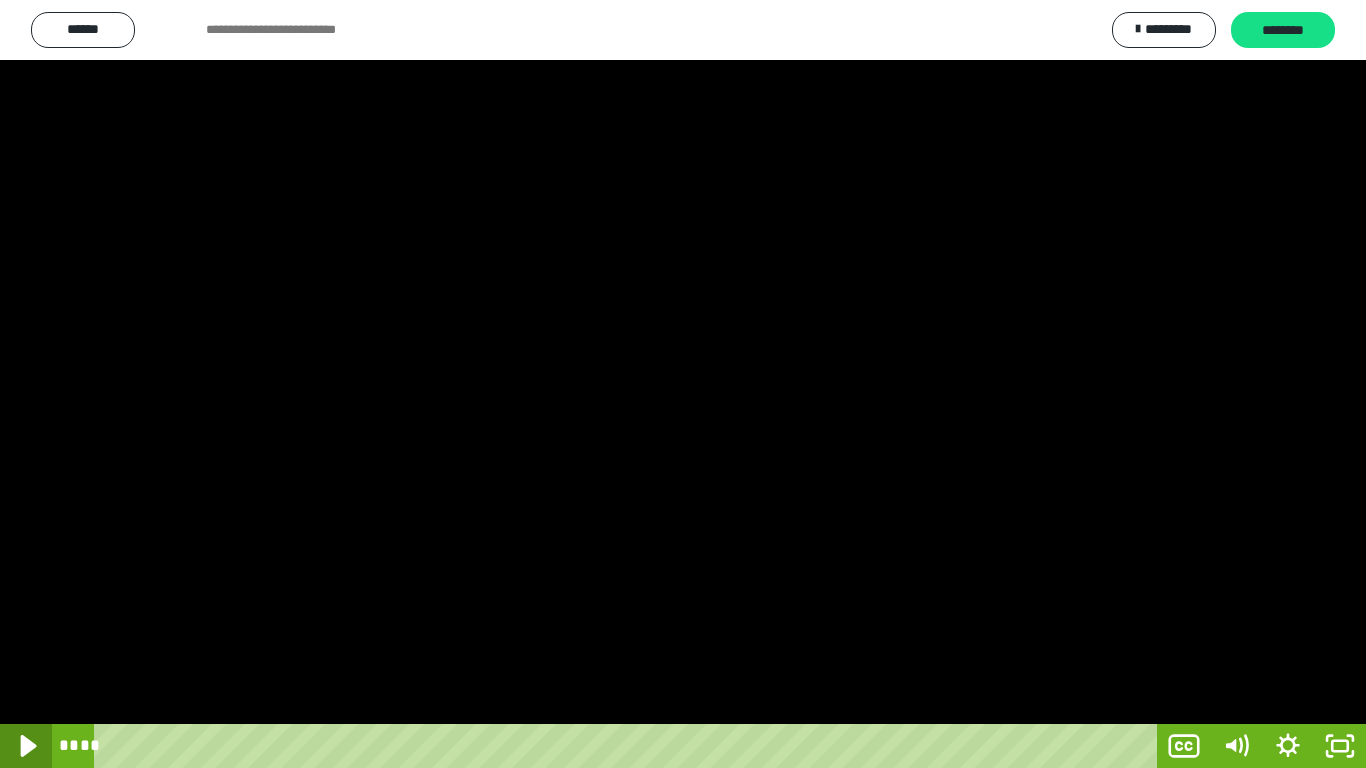 click 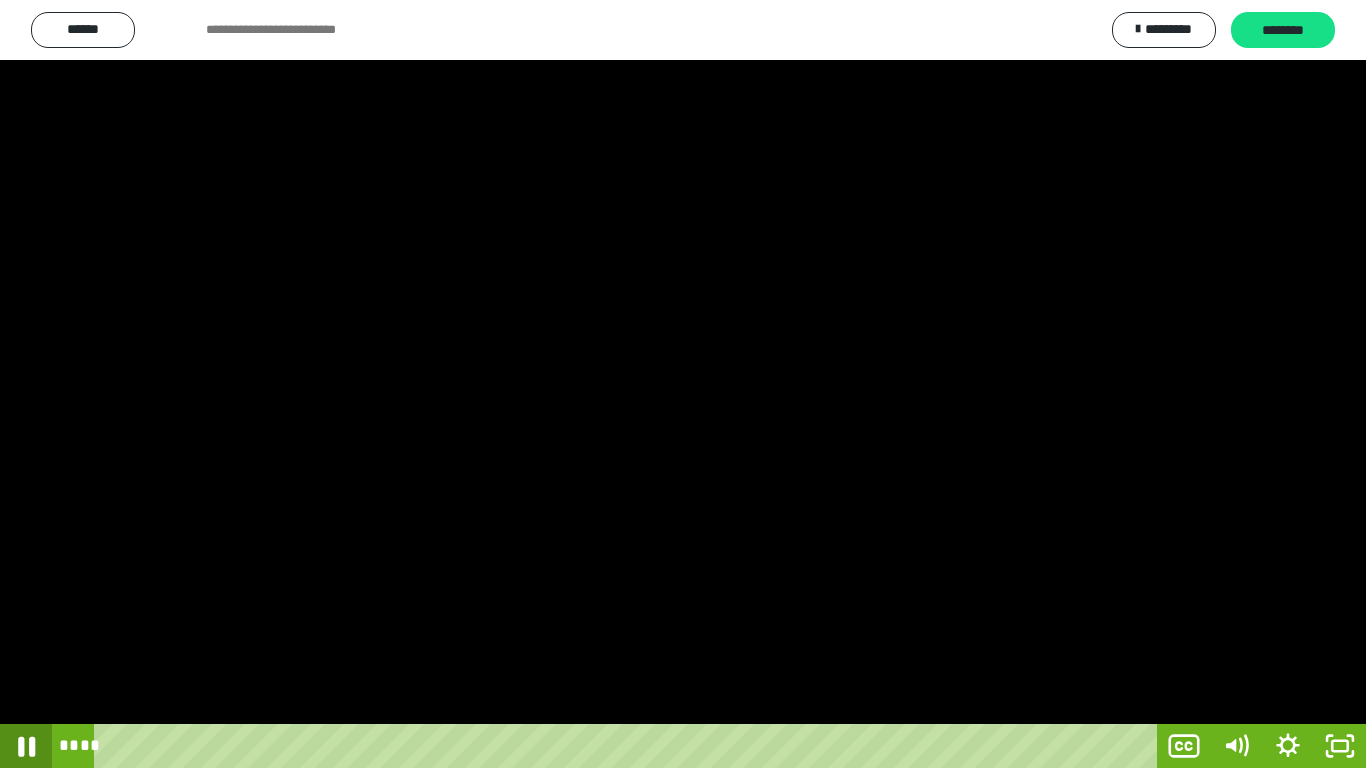 click 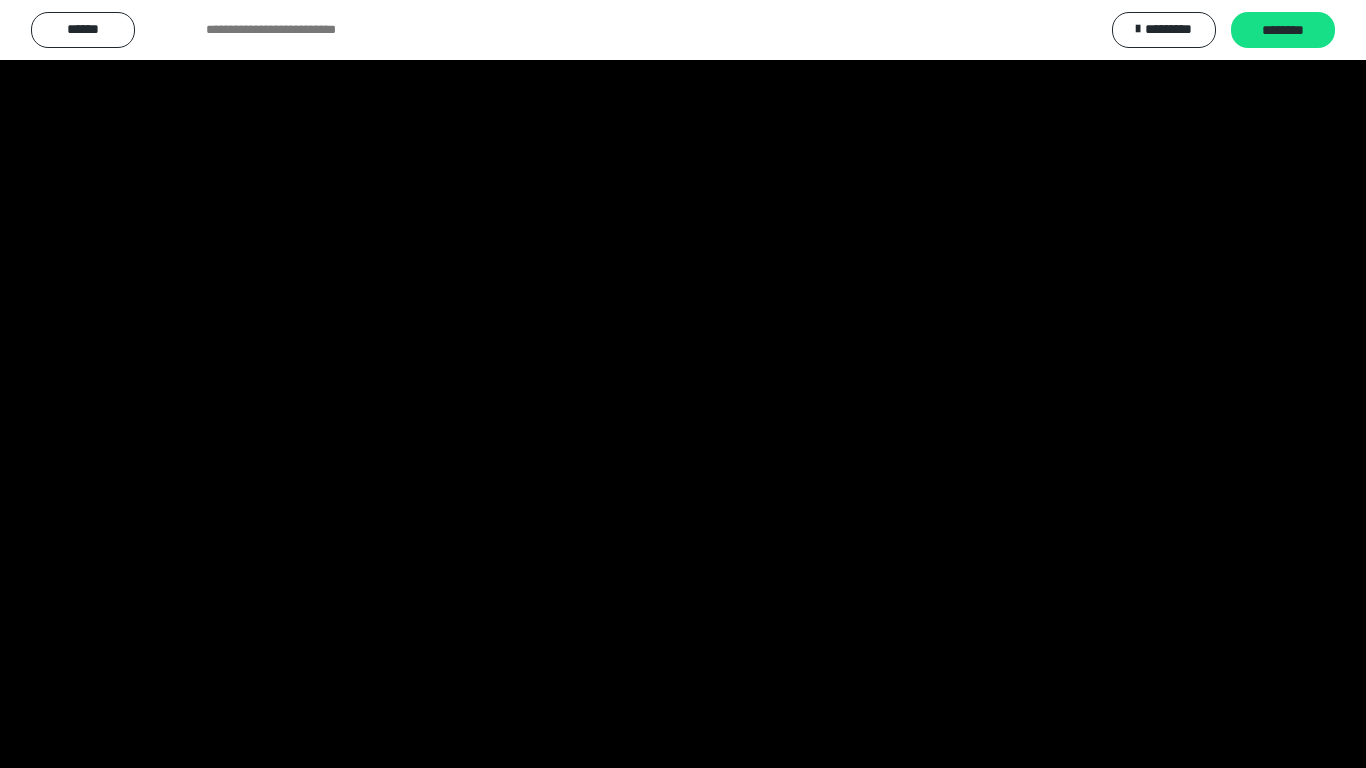 scroll, scrollTop: 3910, scrollLeft: 0, axis: vertical 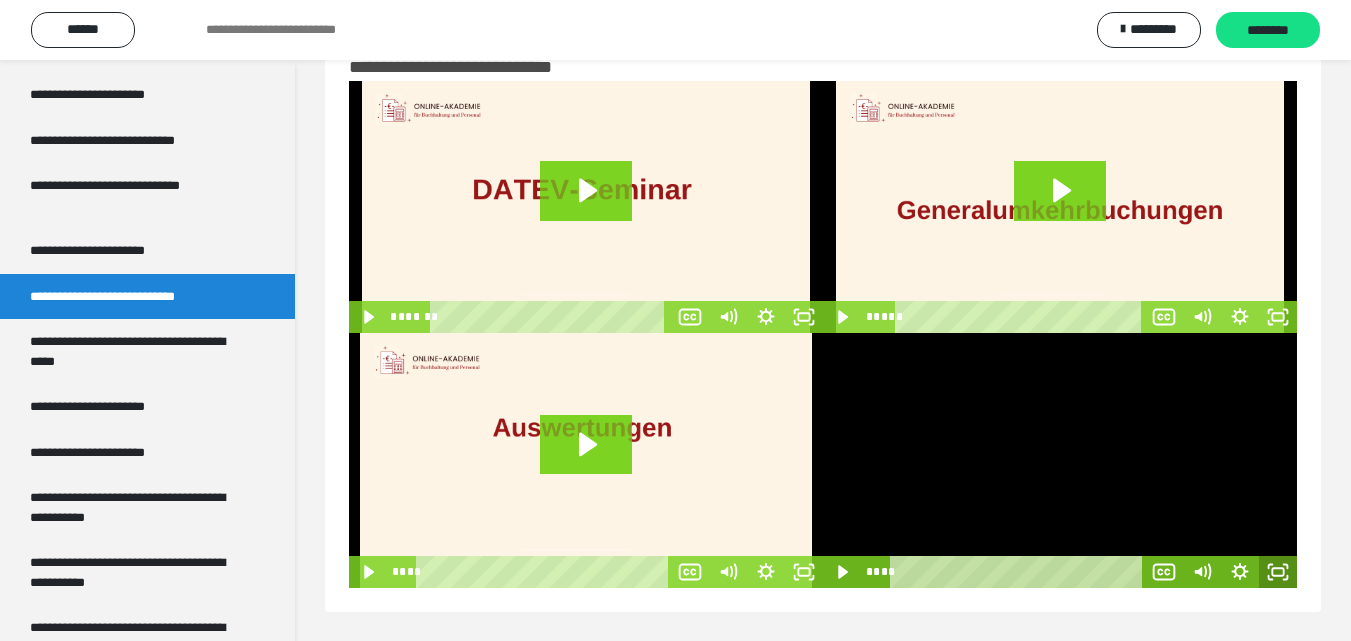 click 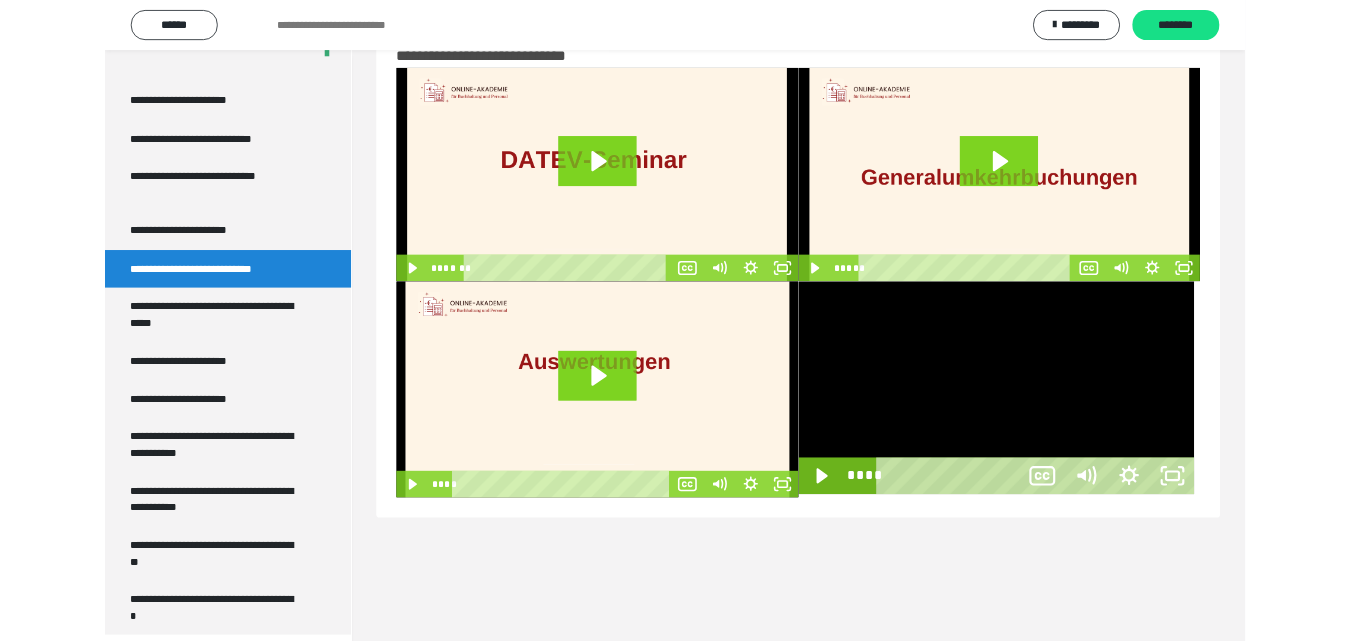 scroll, scrollTop: 3883, scrollLeft: 0, axis: vertical 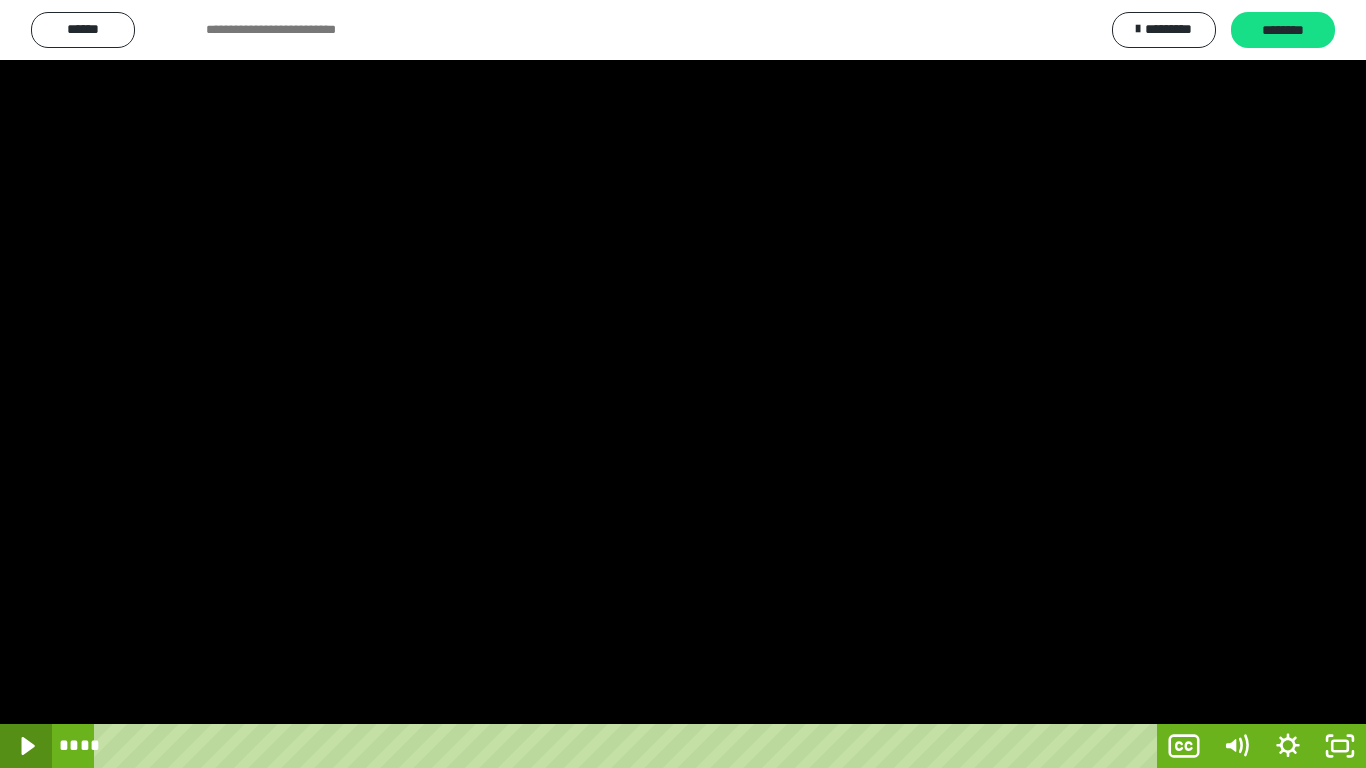 click 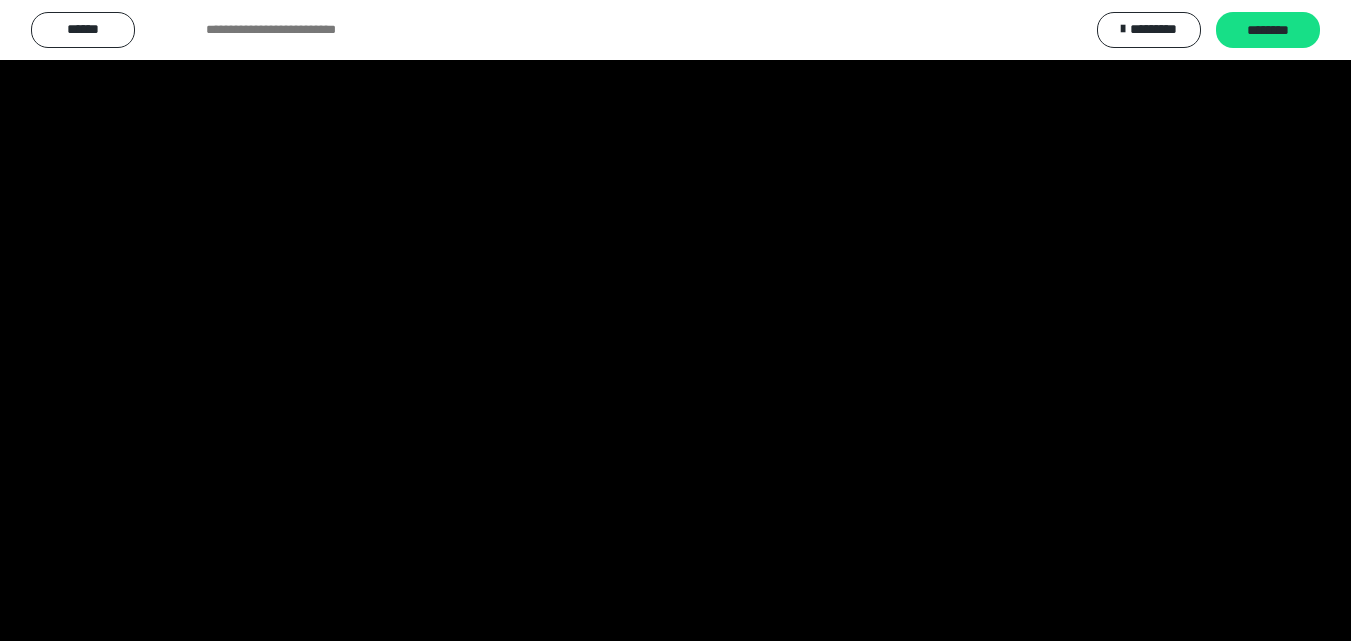 scroll, scrollTop: 3710, scrollLeft: 0, axis: vertical 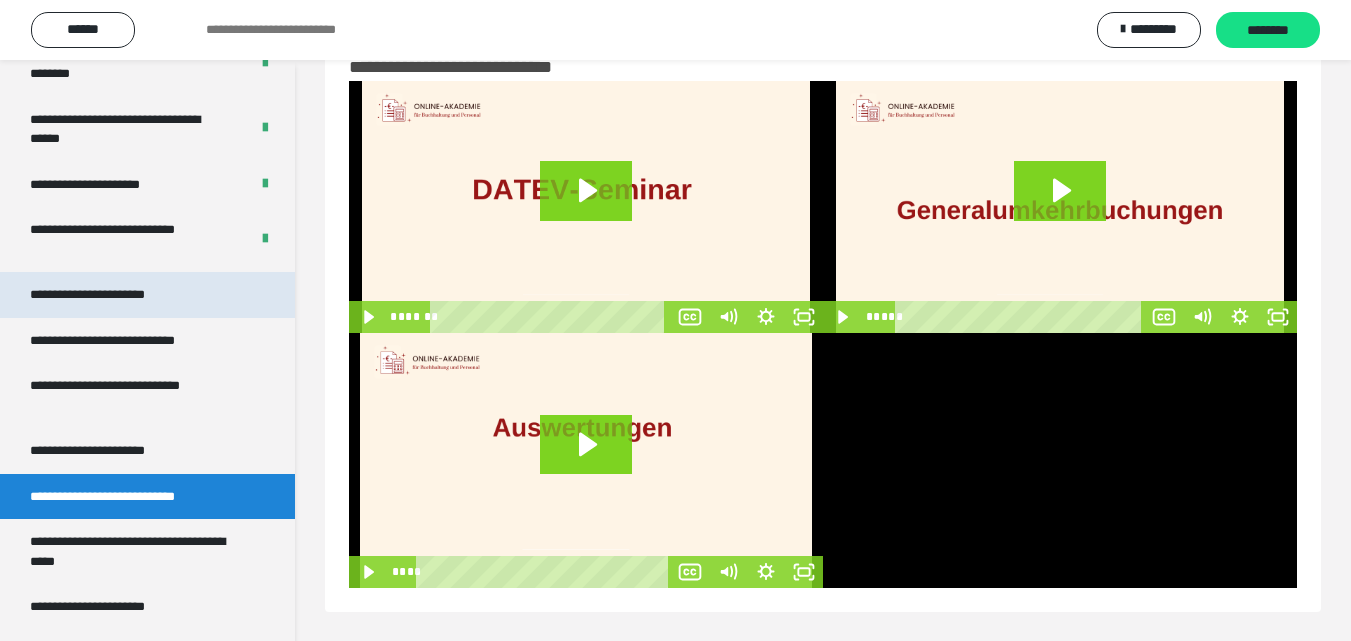 click on "**********" at bounding box center (111, 295) 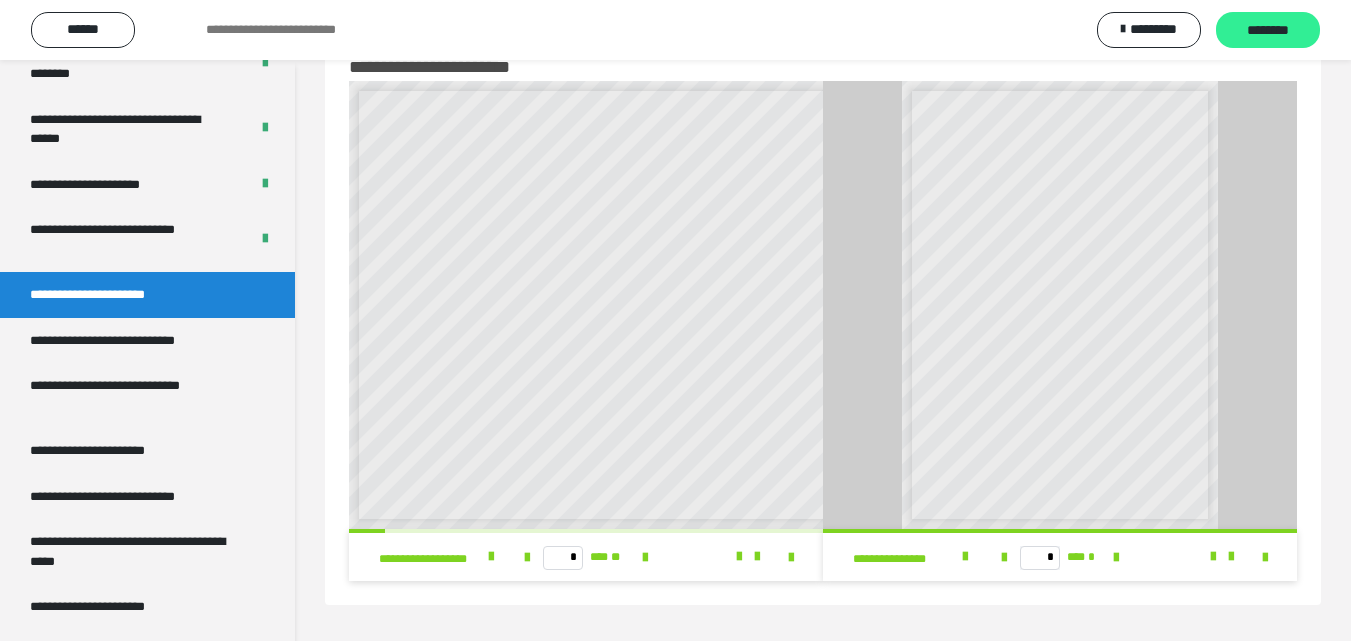 click on "********" at bounding box center [1268, 31] 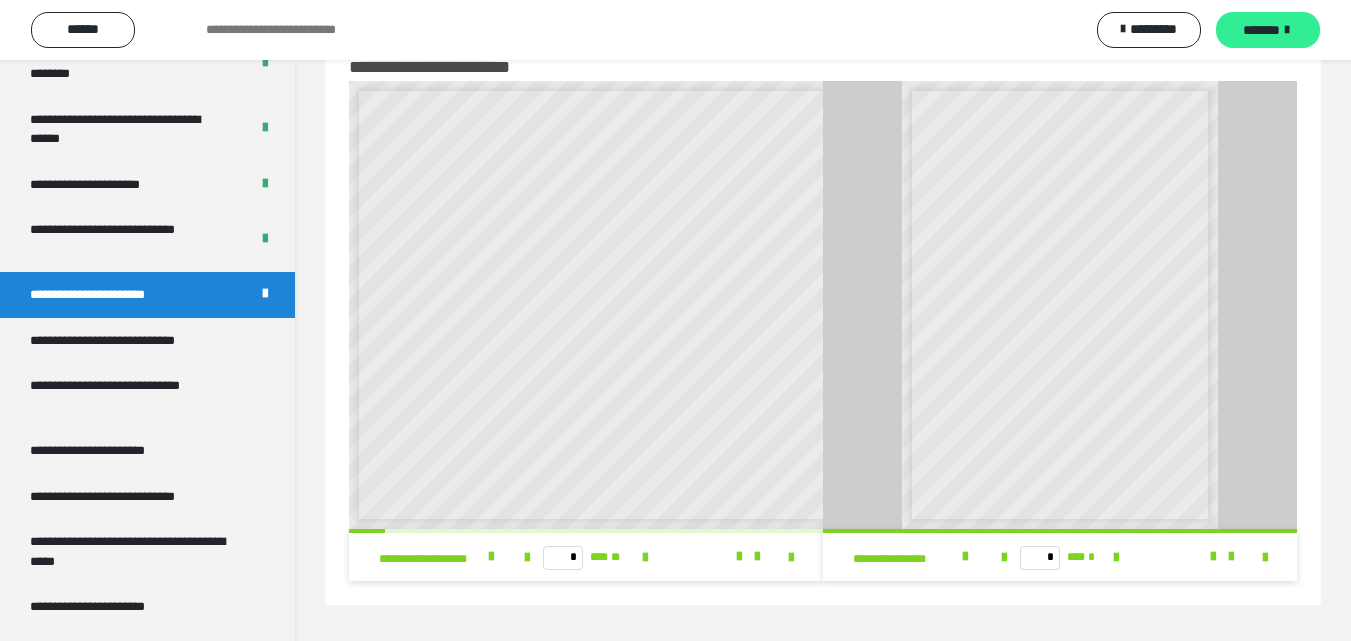 click on "*******" at bounding box center [1261, 30] 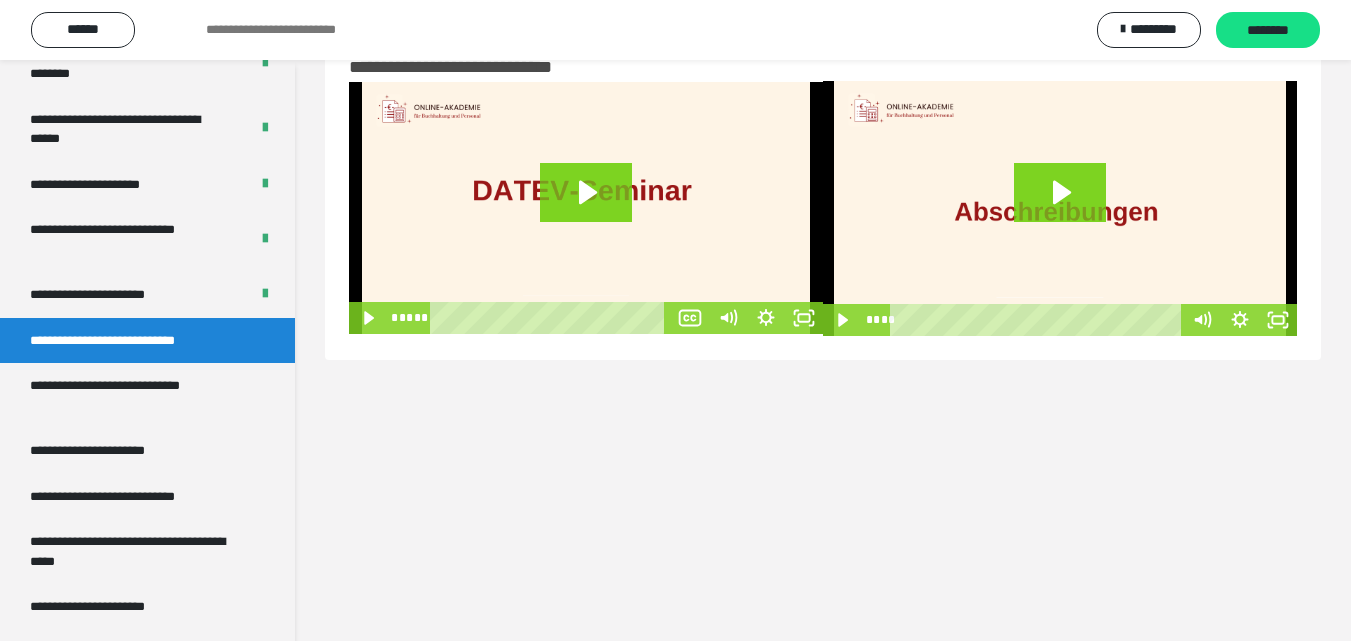 click on "********" at bounding box center [1268, 31] 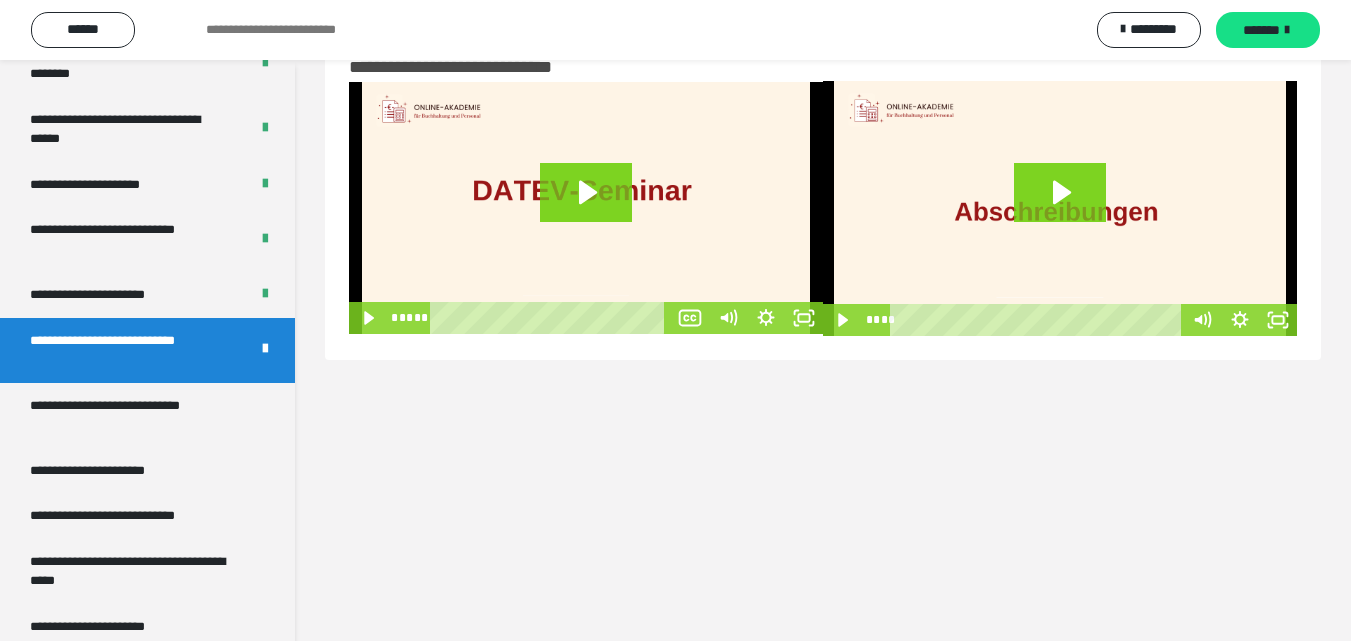 click on "*******" at bounding box center (1261, 30) 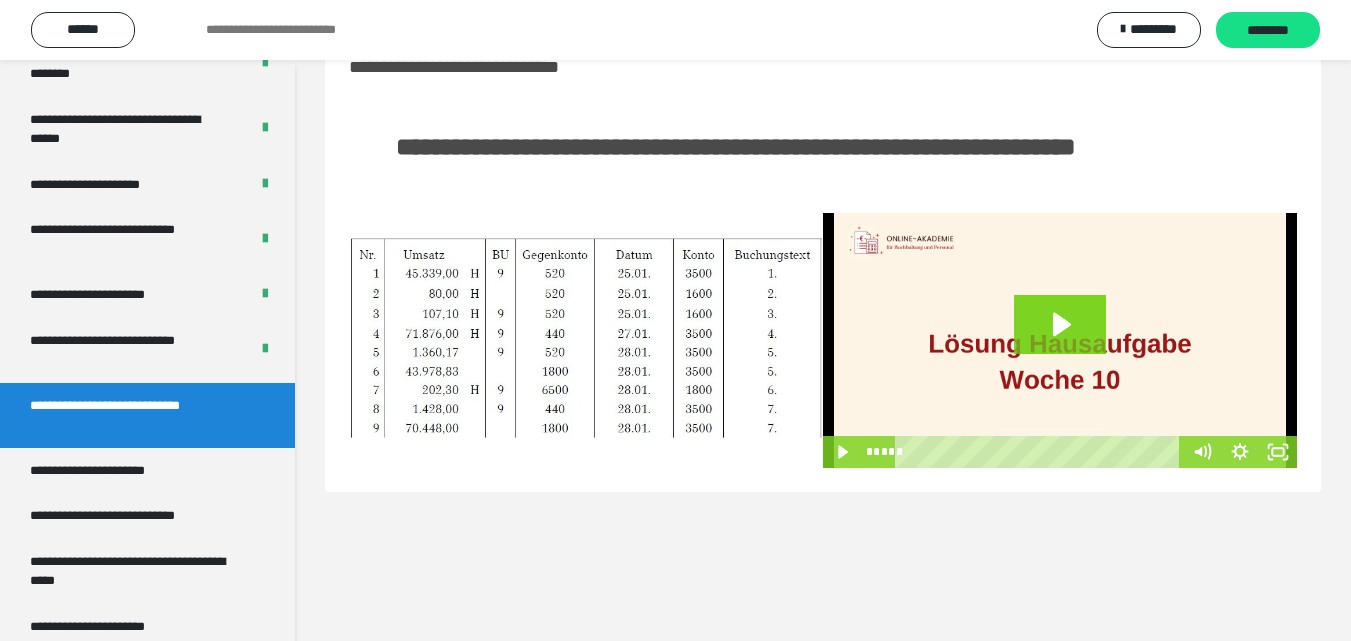 click on "********" at bounding box center [1268, 31] 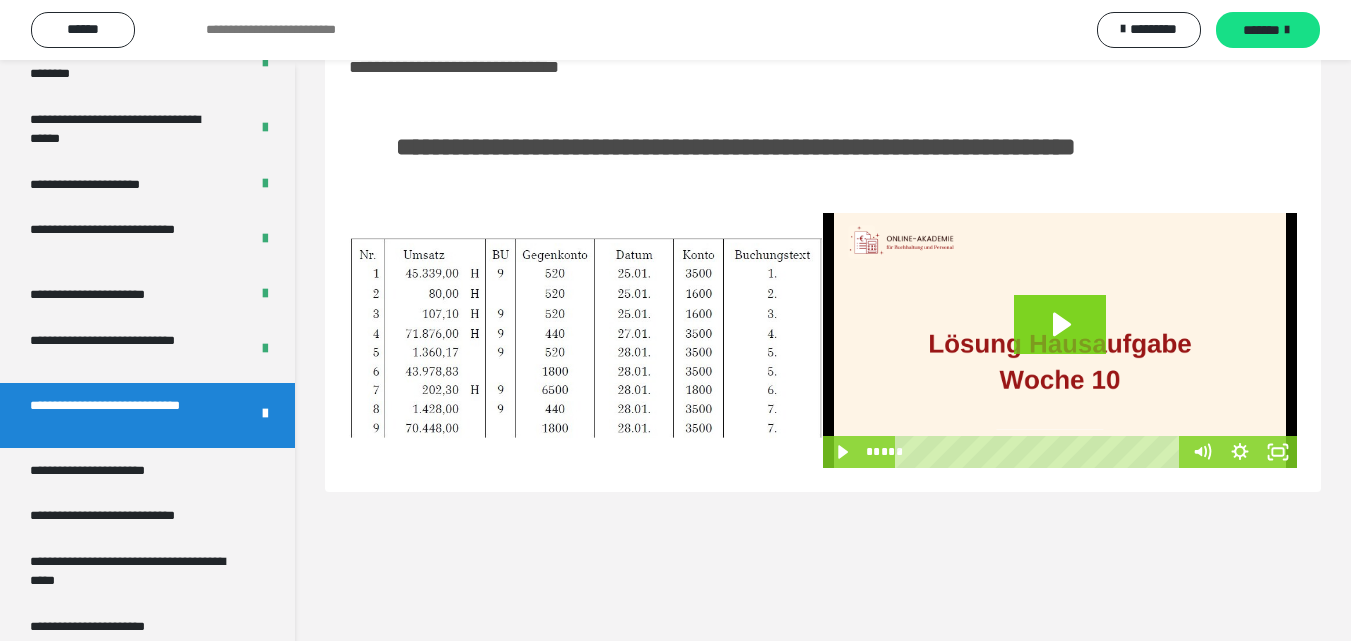 click on "*******" at bounding box center (1261, 30) 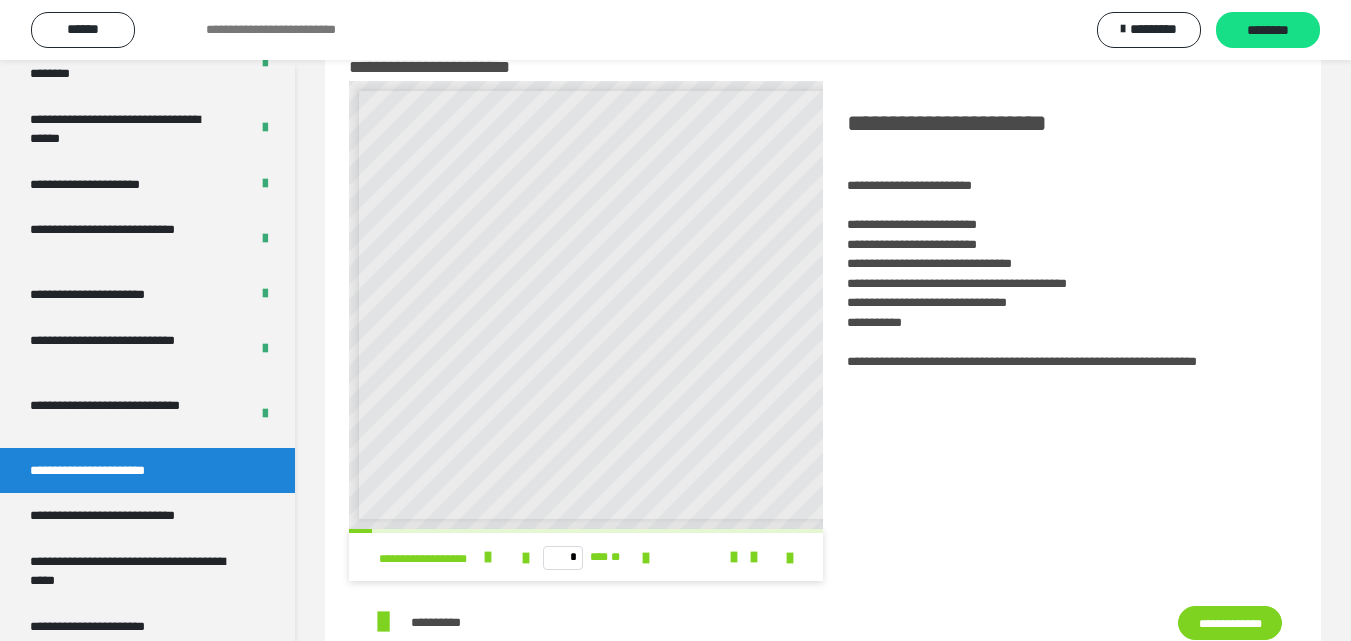 click on "********" at bounding box center (1268, 31) 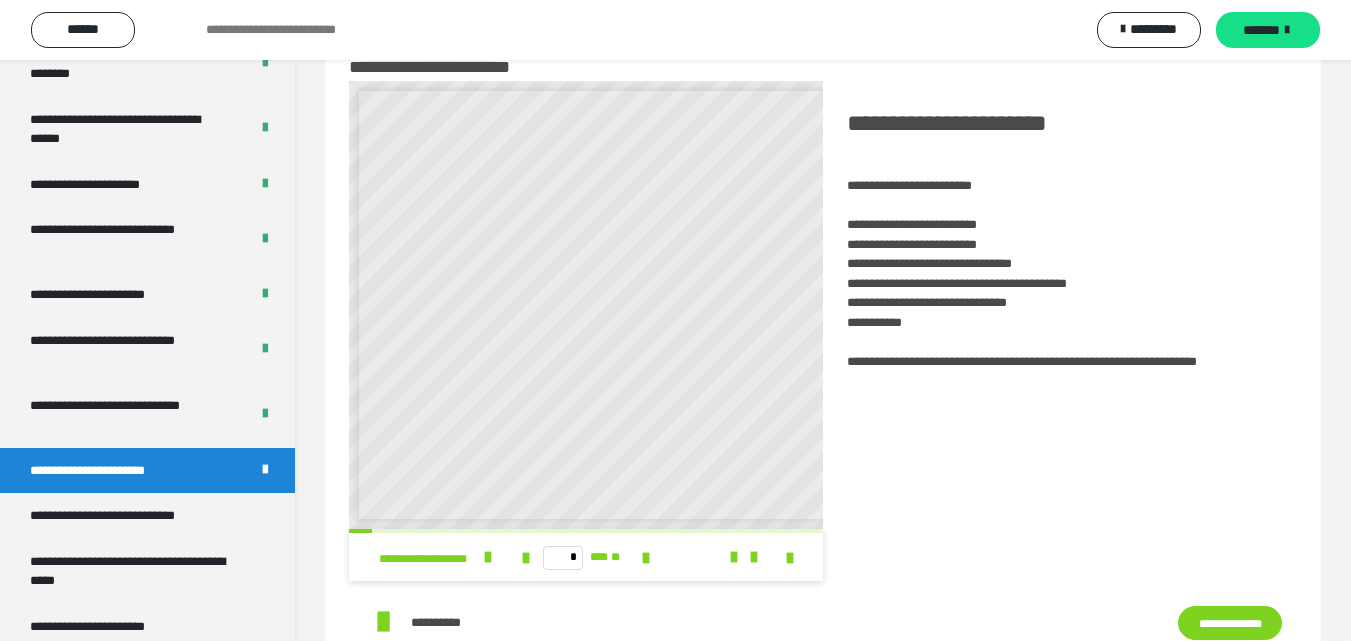 click on "*******" at bounding box center (1261, 30) 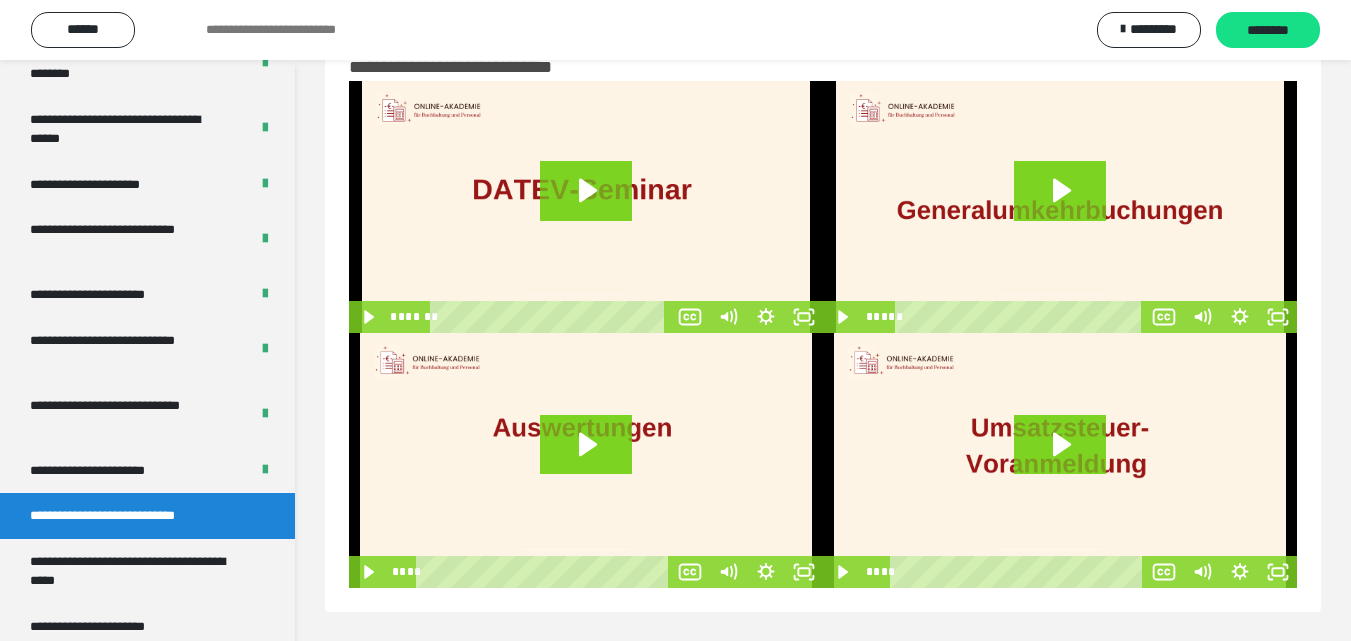 click on "********" at bounding box center (1268, 31) 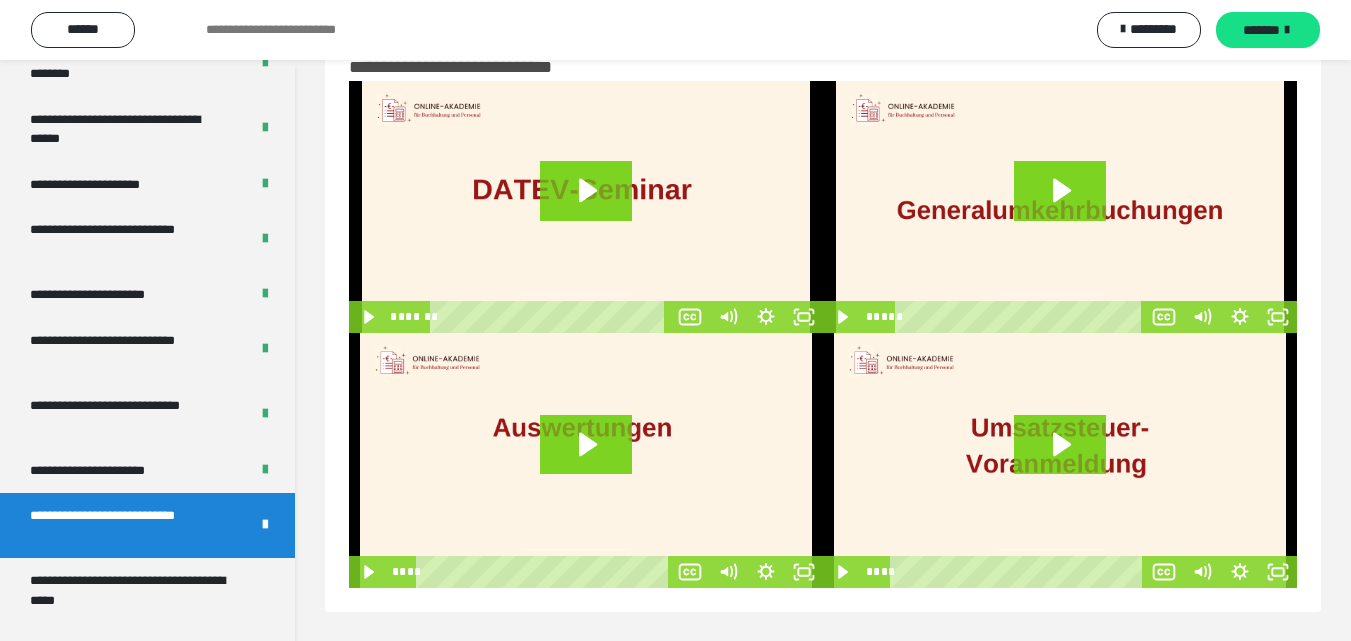 click on "*******" at bounding box center (1261, 30) 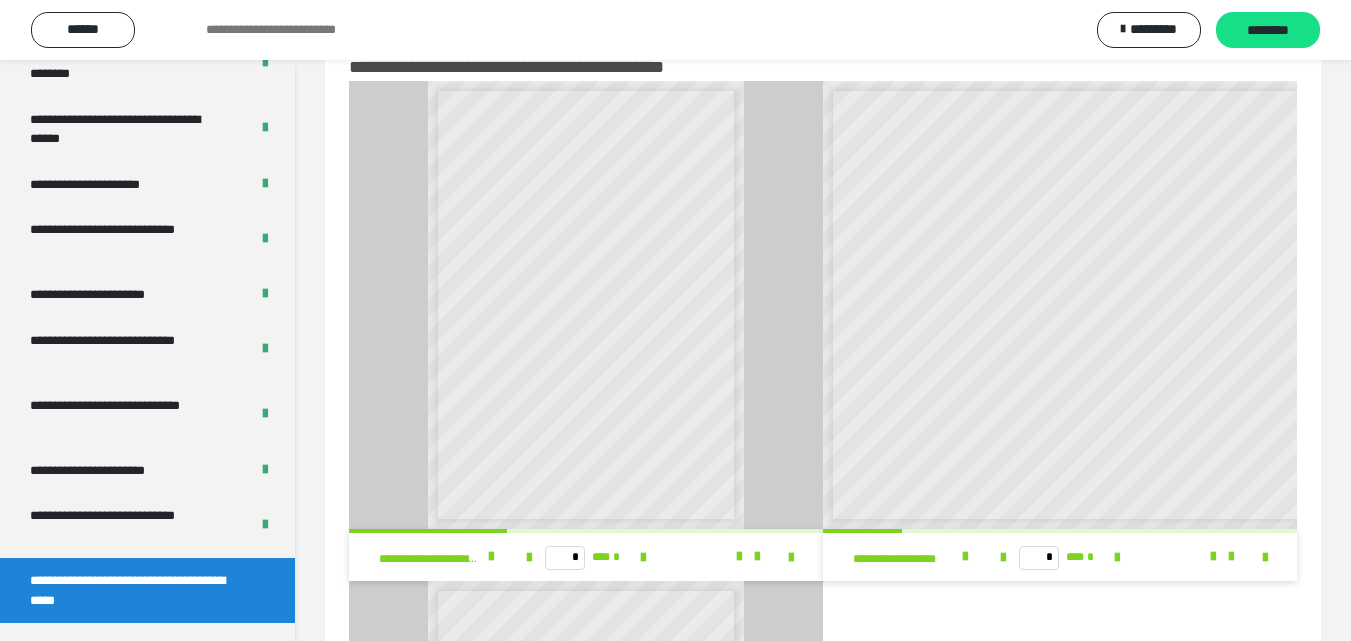 click on "********" at bounding box center (1268, 31) 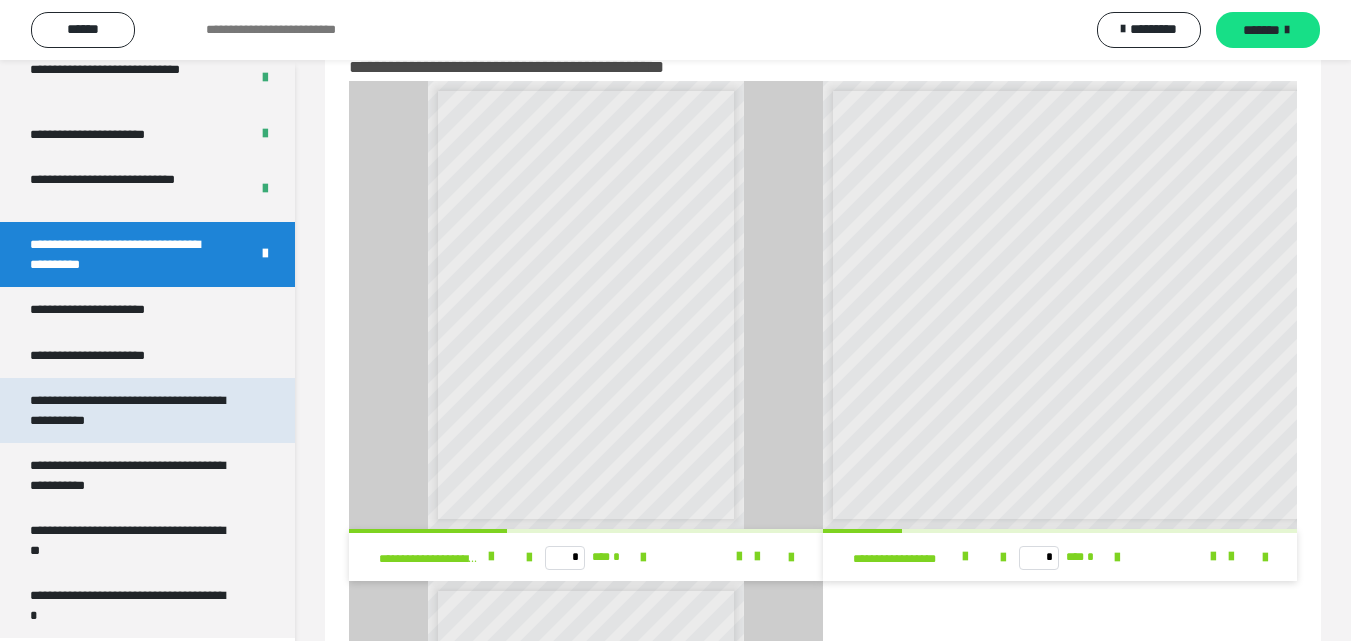 scroll, scrollTop: 4049, scrollLeft: 0, axis: vertical 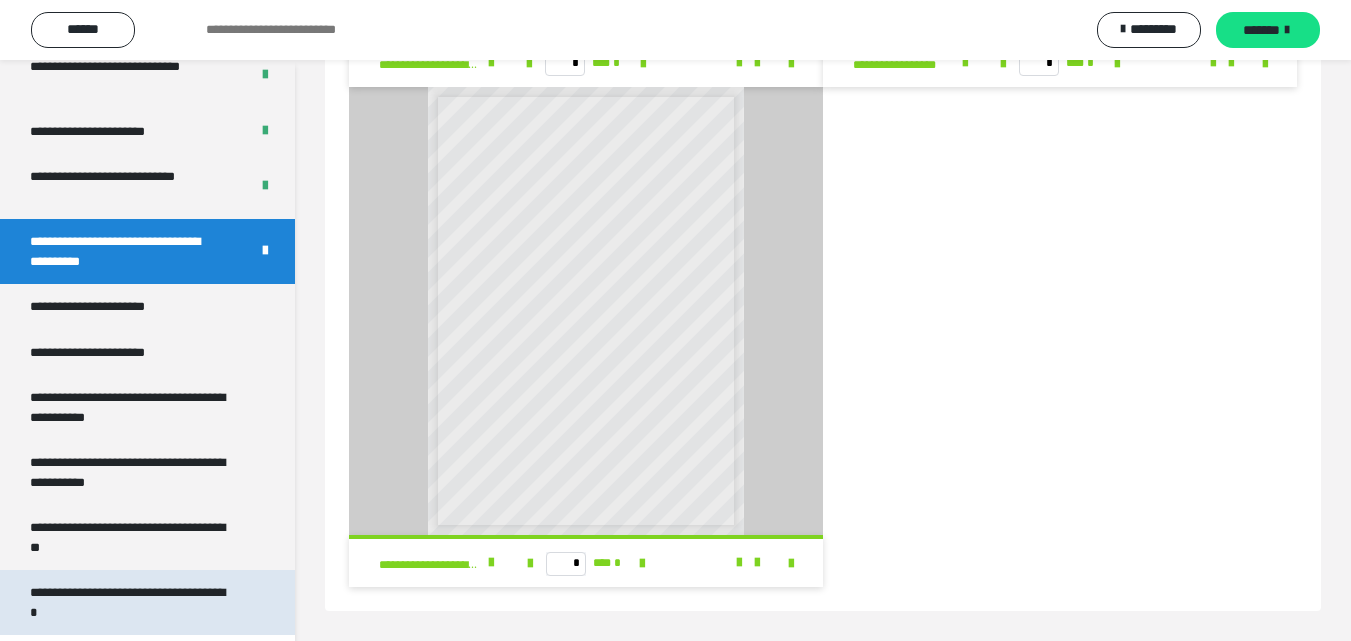 click on "**********" at bounding box center [132, 602] 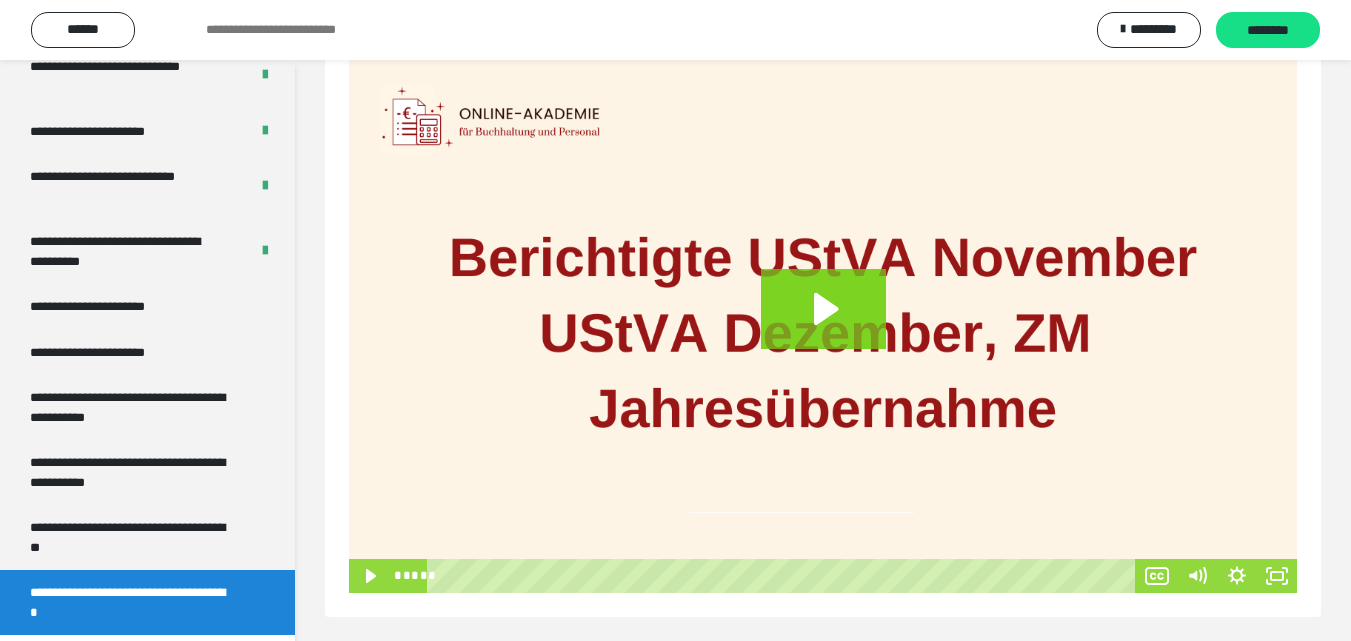 scroll, scrollTop: 288, scrollLeft: 0, axis: vertical 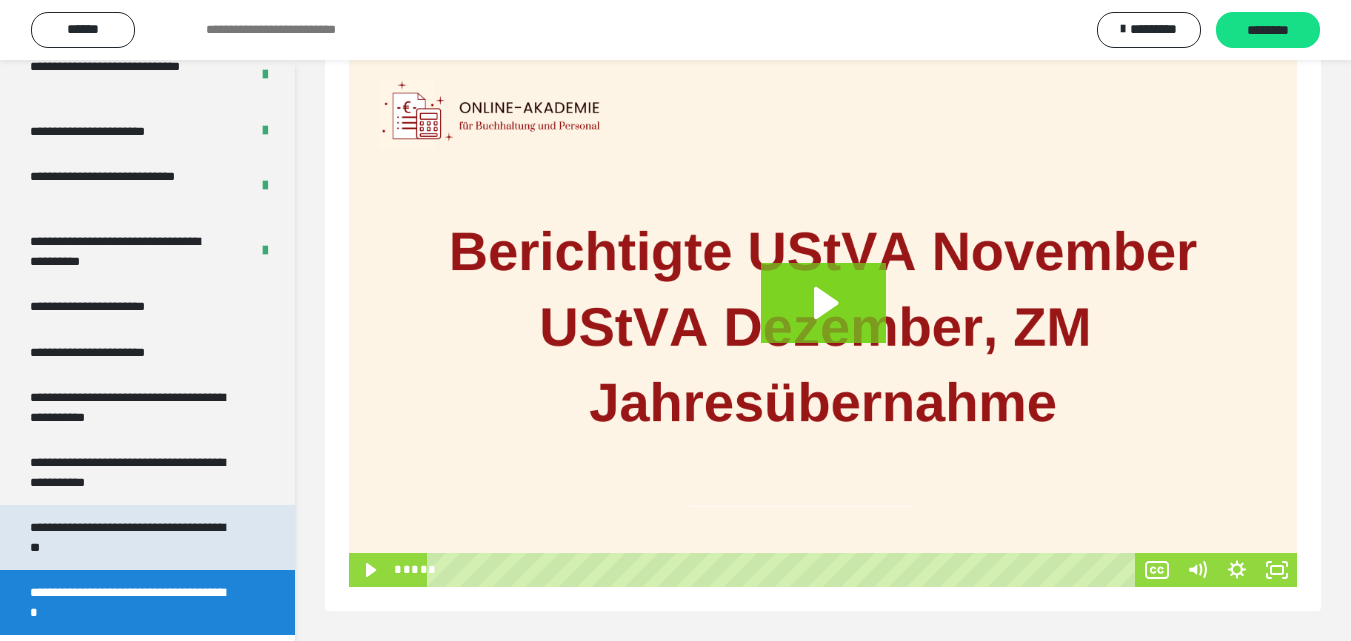 click on "**********" at bounding box center [132, 537] 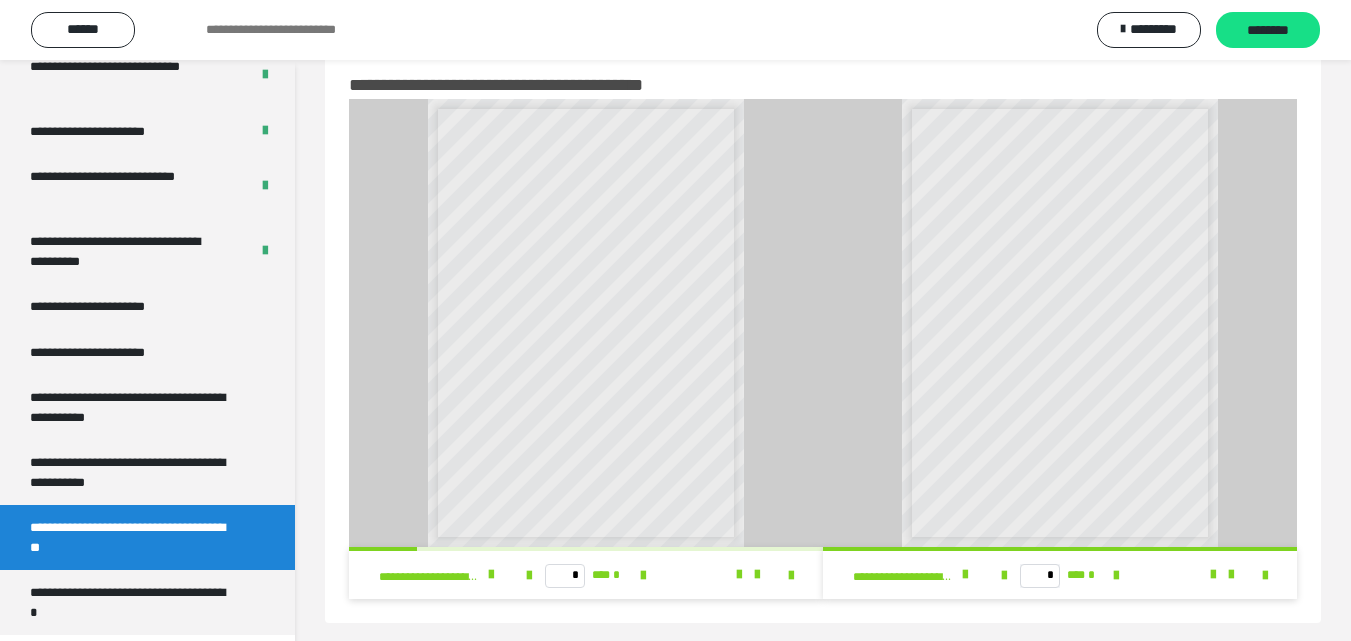 scroll, scrollTop: 60, scrollLeft: 0, axis: vertical 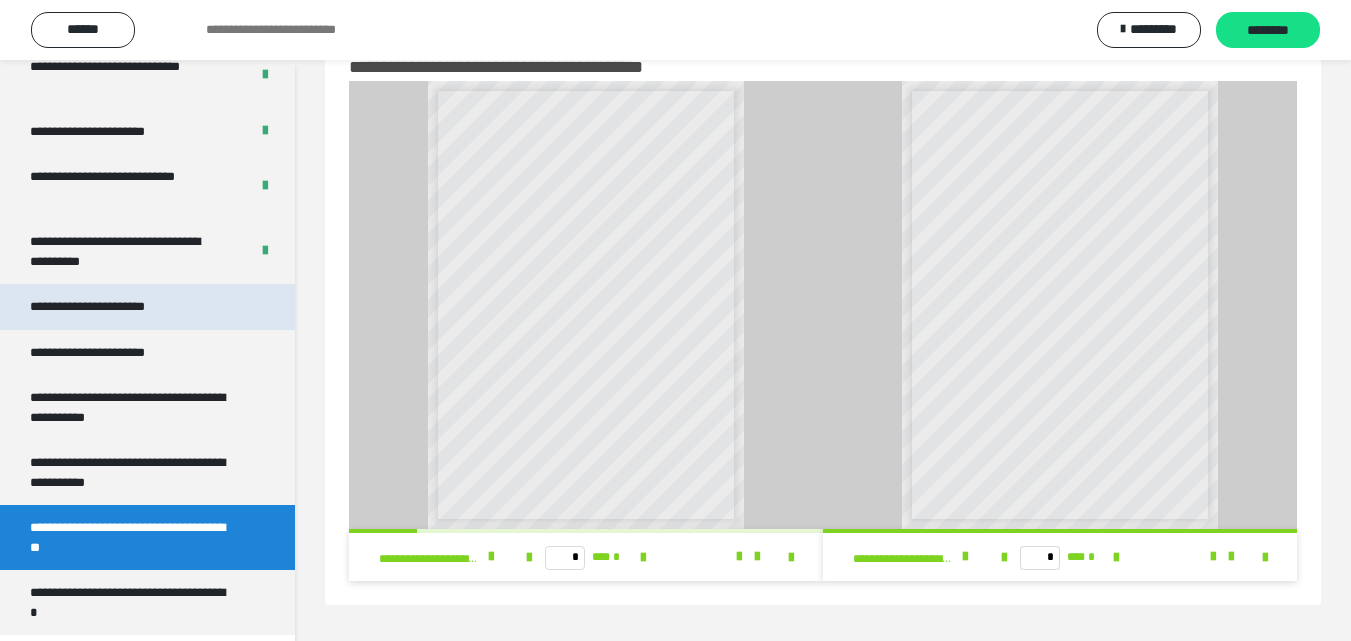 click on "**********" at bounding box center (110, 307) 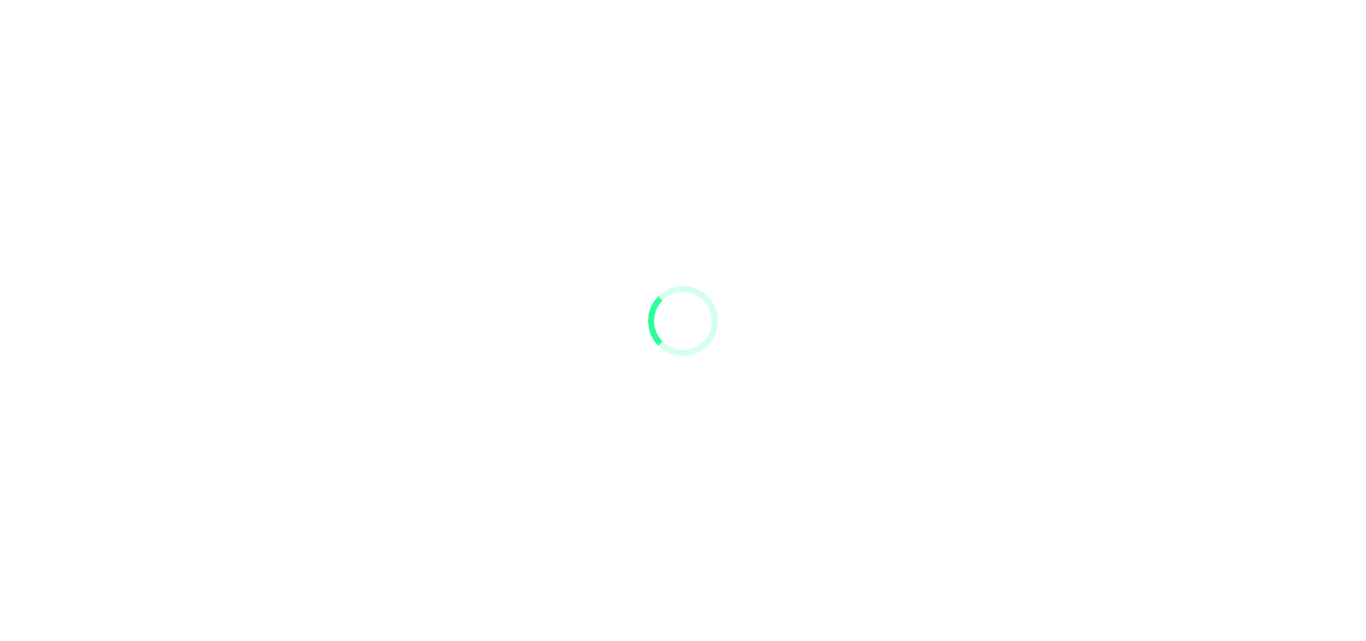 scroll, scrollTop: 0, scrollLeft: 0, axis: both 